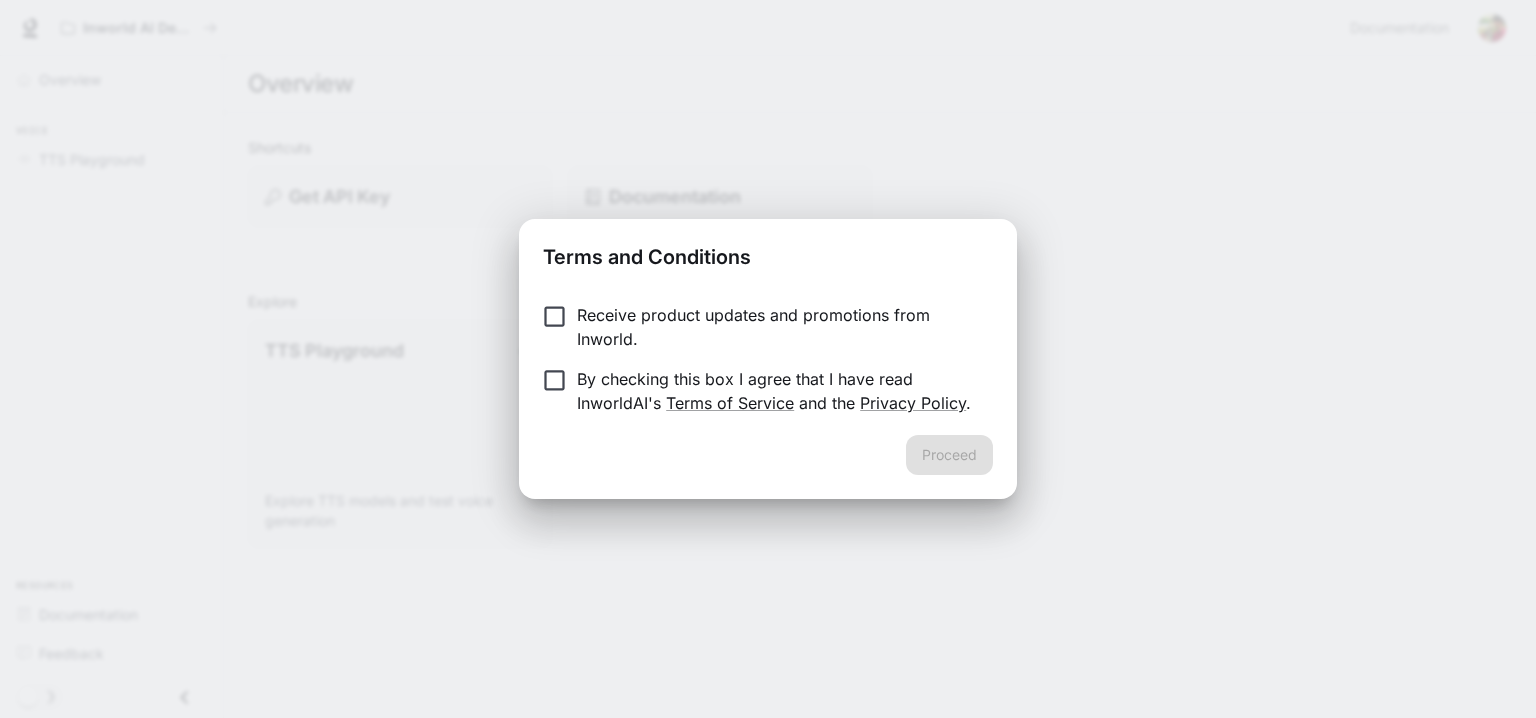 scroll, scrollTop: 0, scrollLeft: 0, axis: both 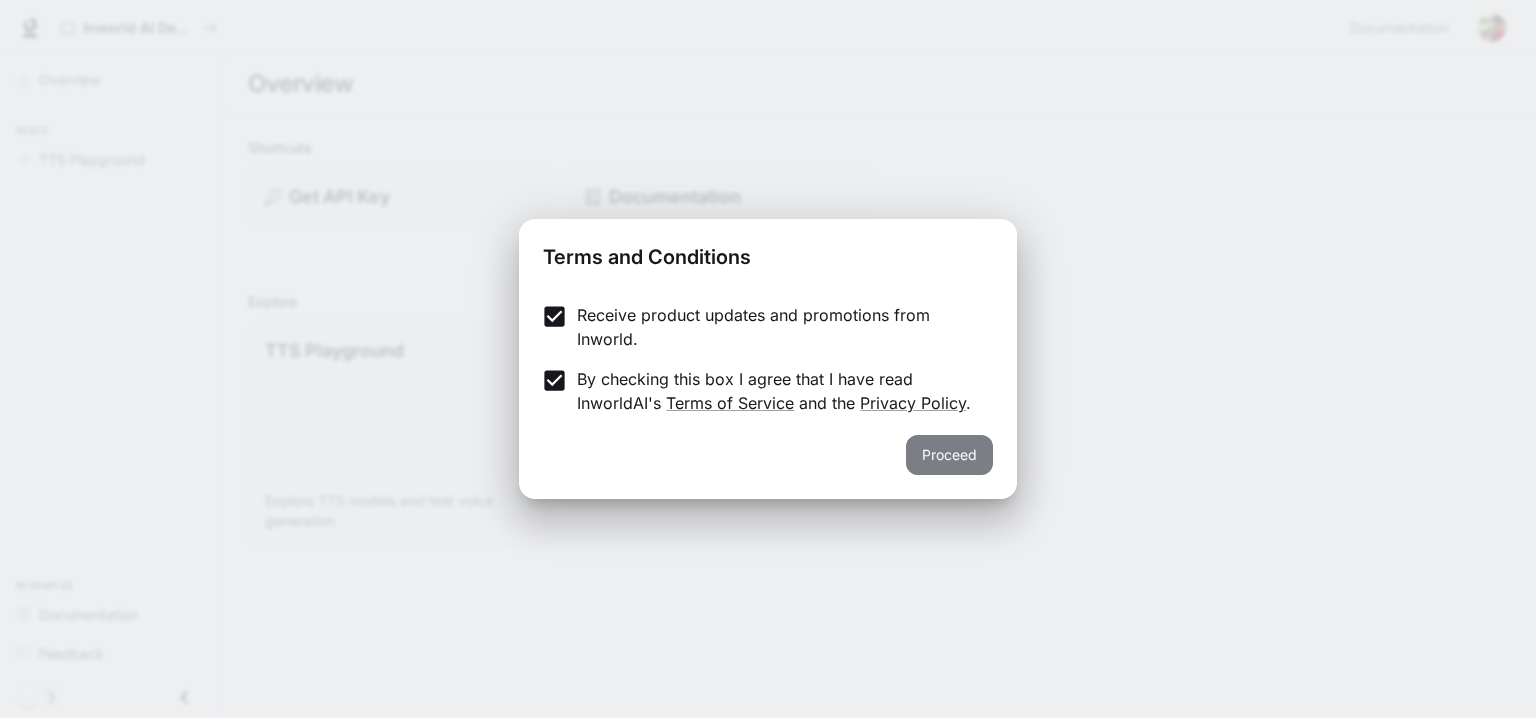 click on "Proceed" at bounding box center (949, 455) 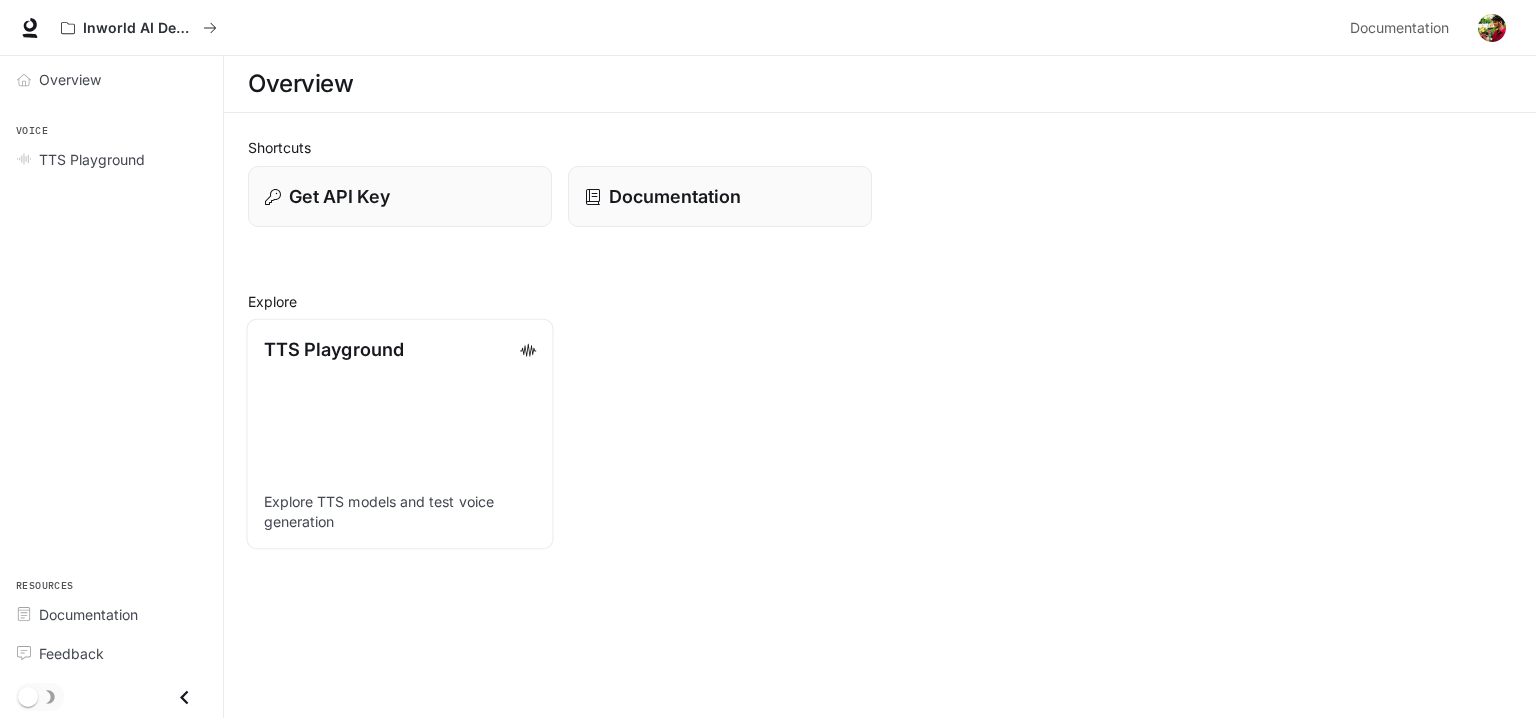 click on "TTS Playground Explore TTS models and test voice generation" at bounding box center (399, 434) 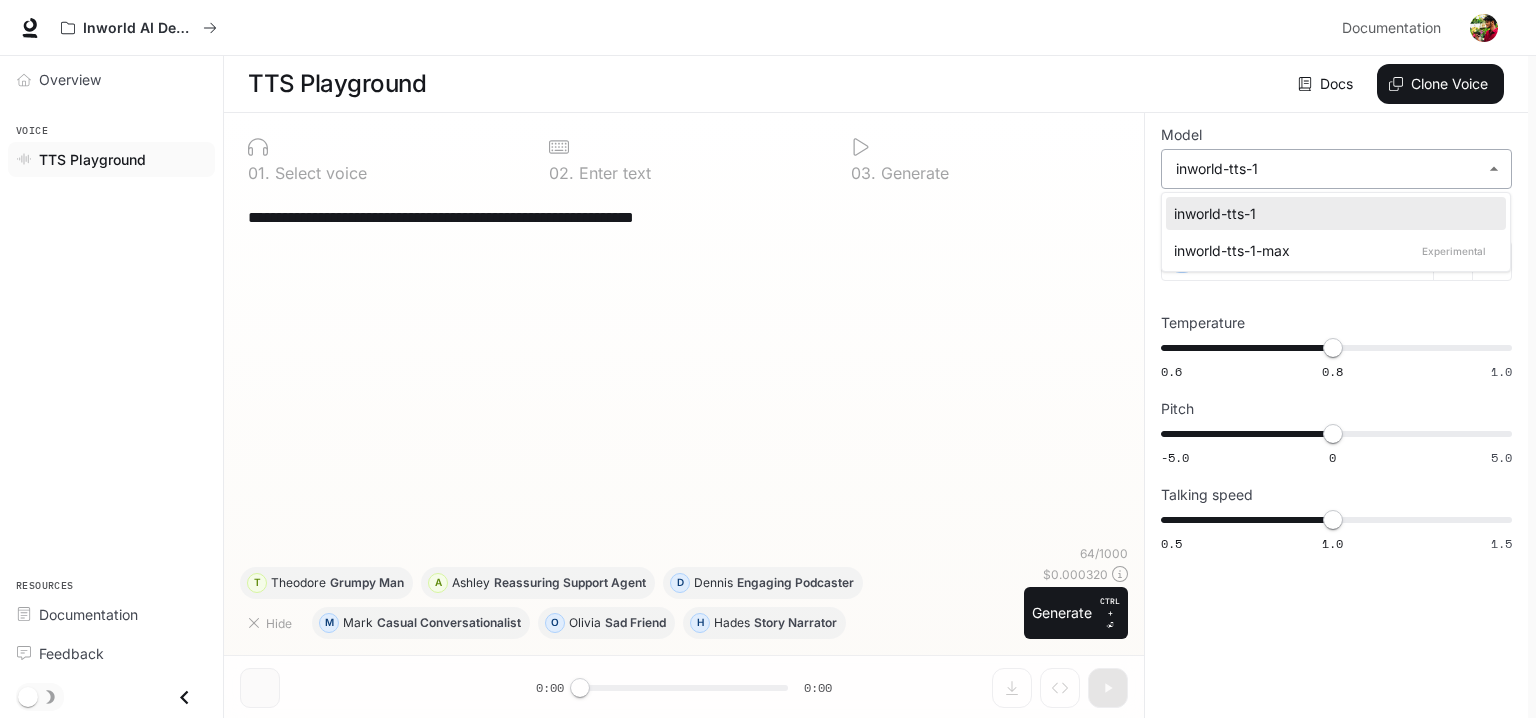 click on "**********" at bounding box center (768, 359) 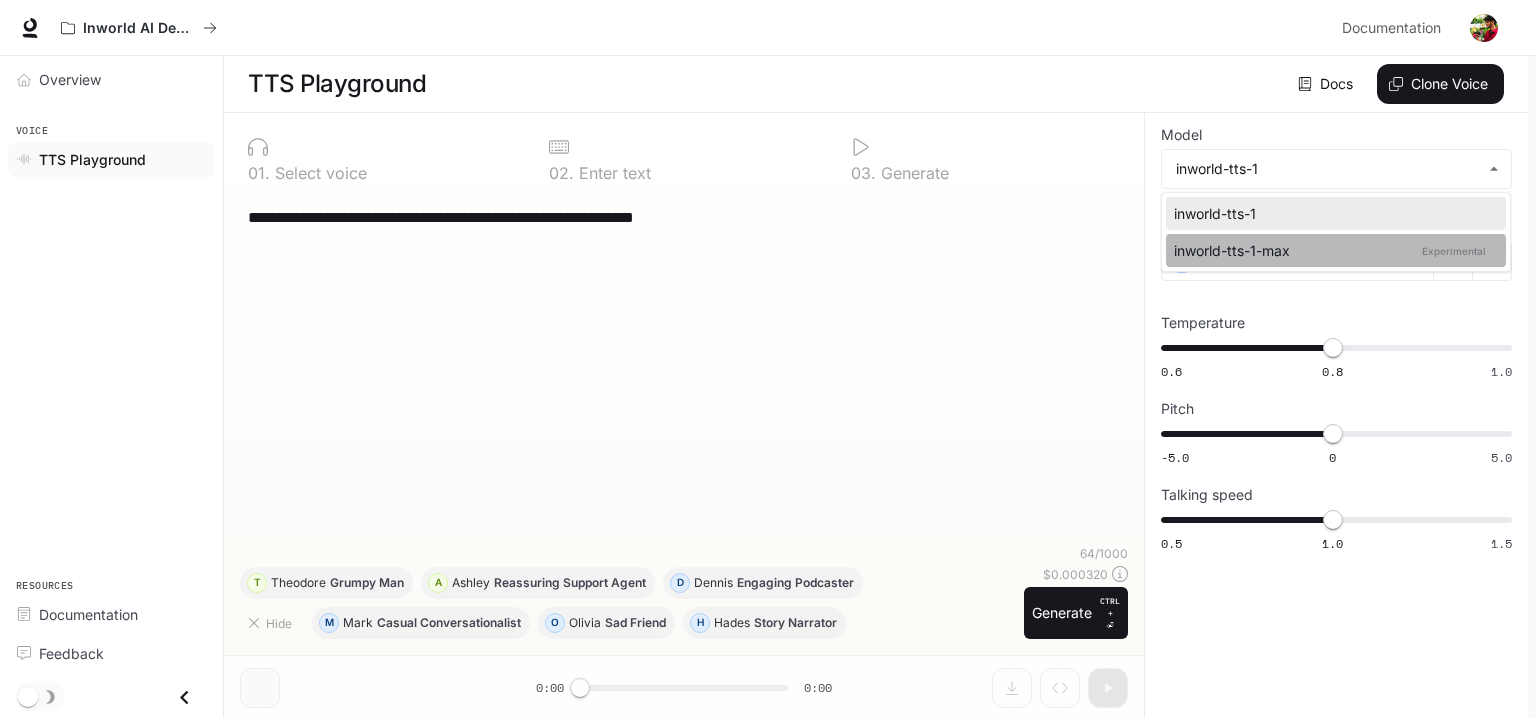 click on "inworld-tts-1-max Experimental" at bounding box center [1332, 250] 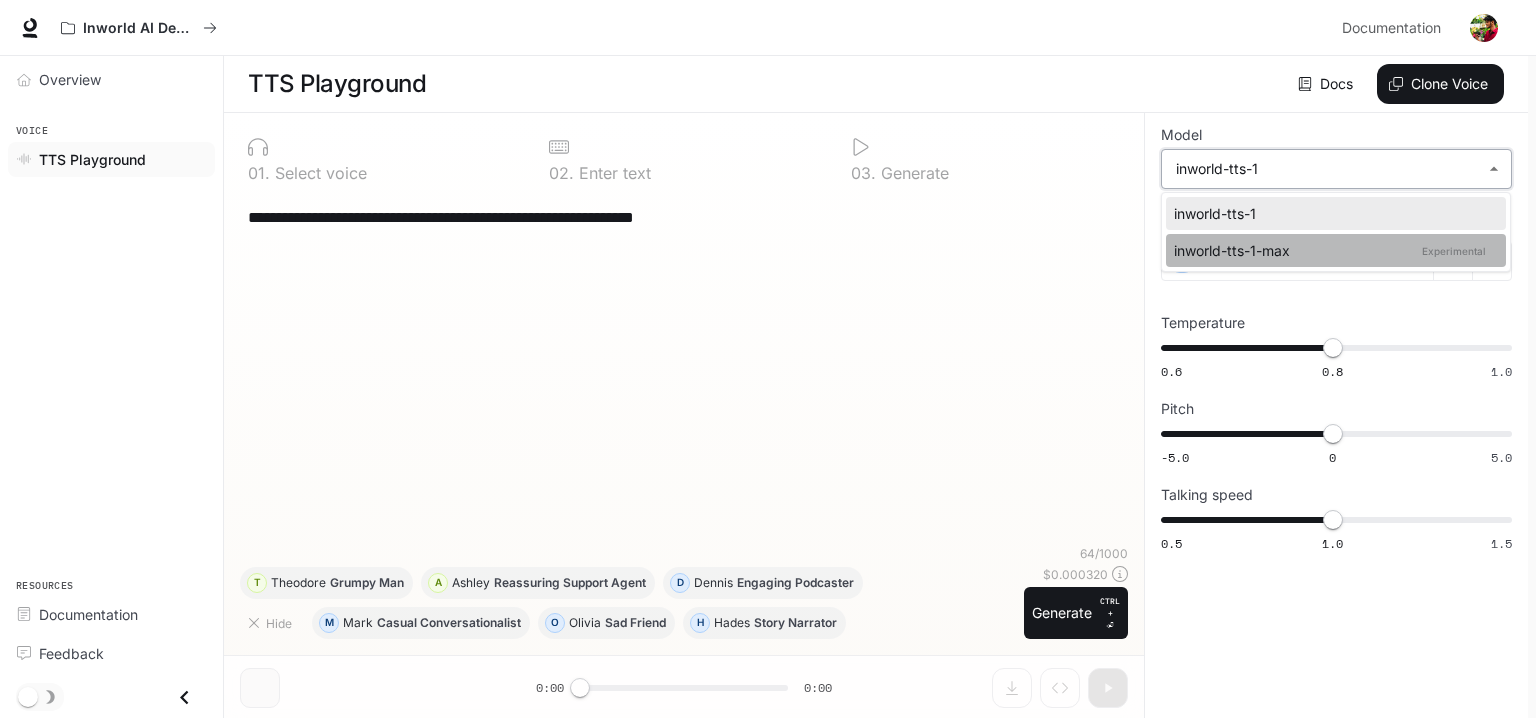 type on "**********" 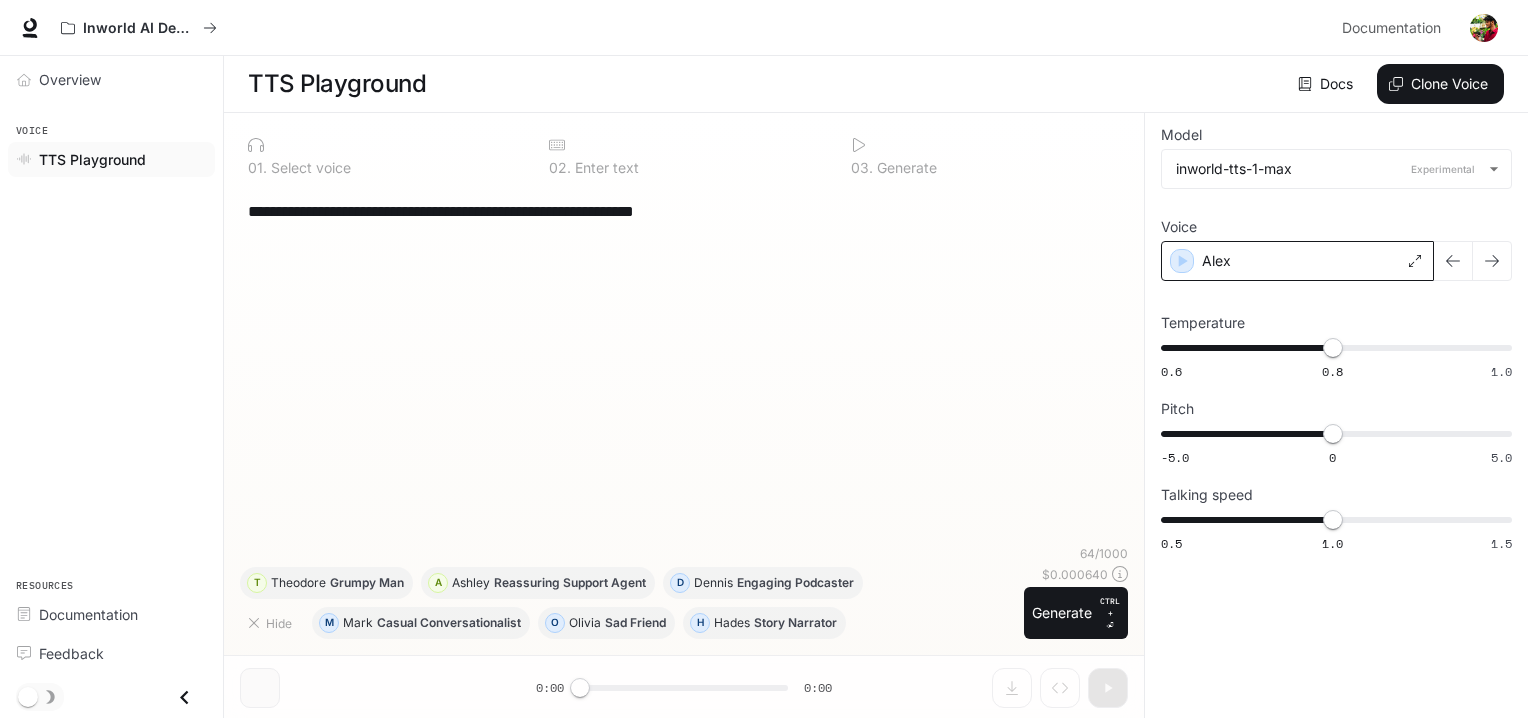 click on "Alex" at bounding box center (1297, 261) 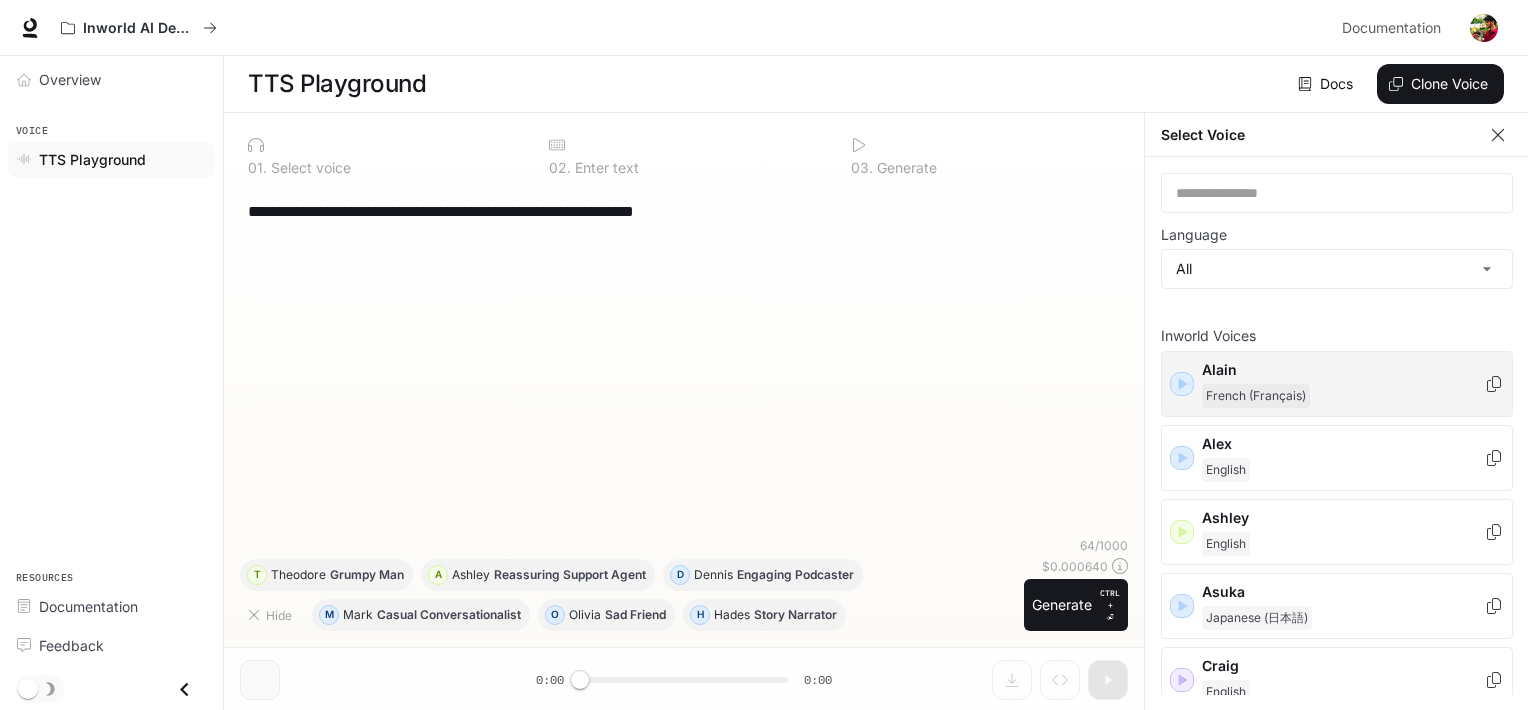 click on "Alain" at bounding box center [1343, 370] 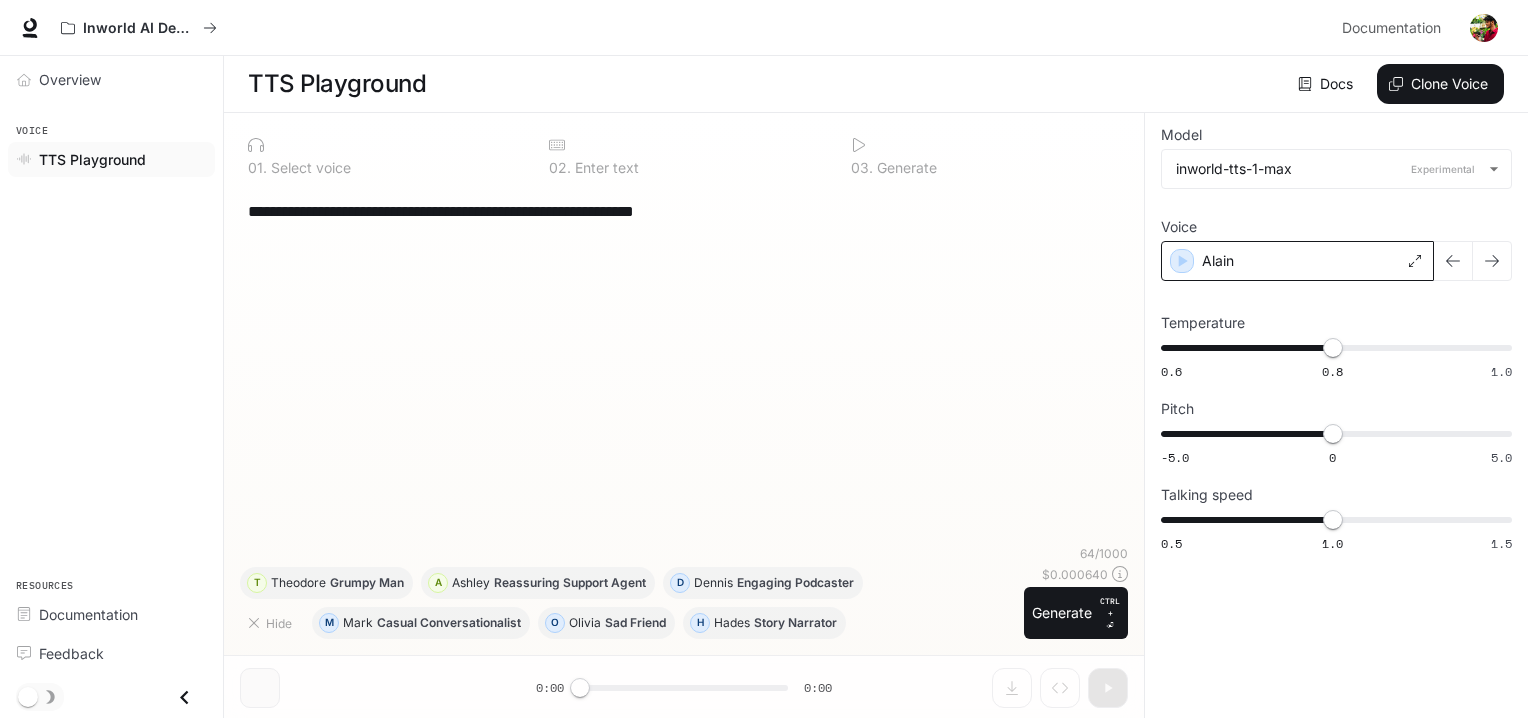 click on "Alain" at bounding box center (1297, 261) 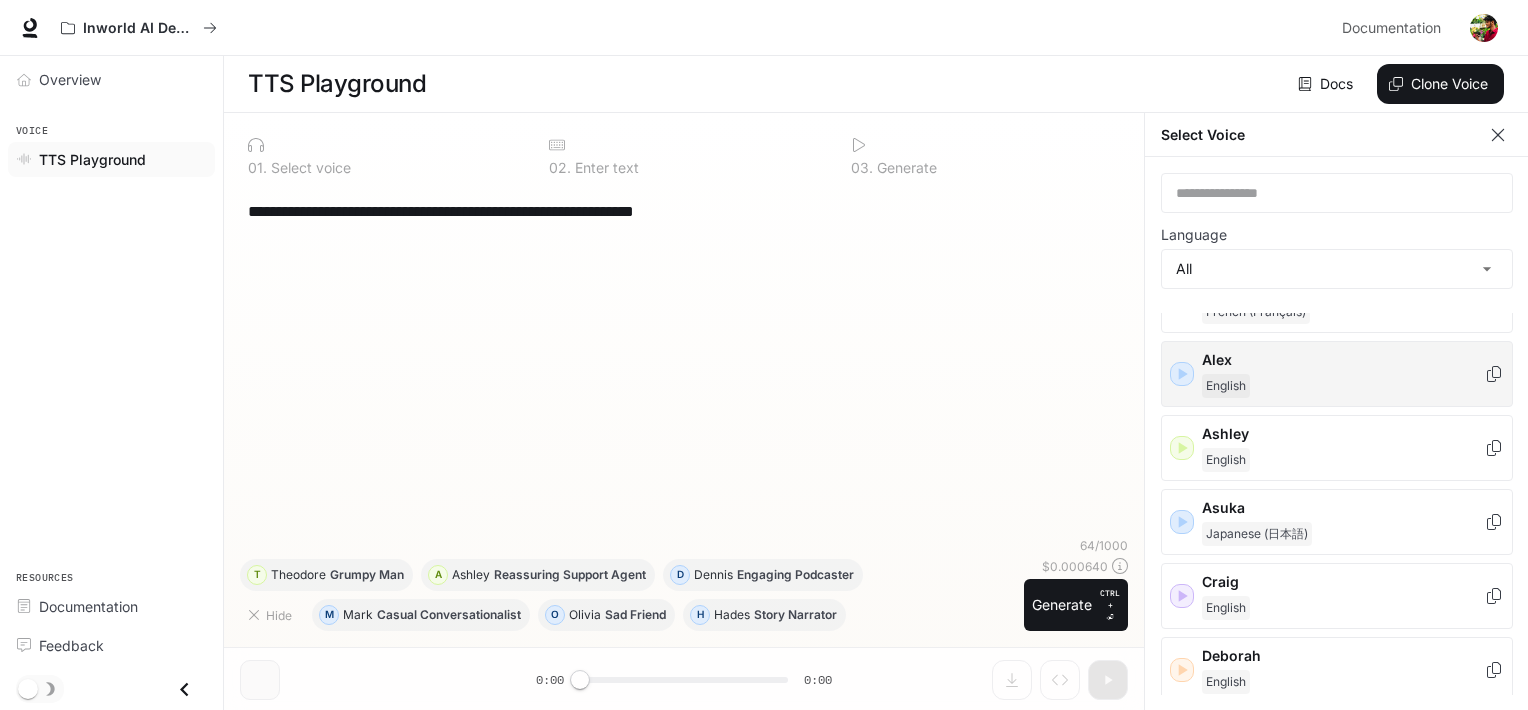 scroll, scrollTop: 88, scrollLeft: 0, axis: vertical 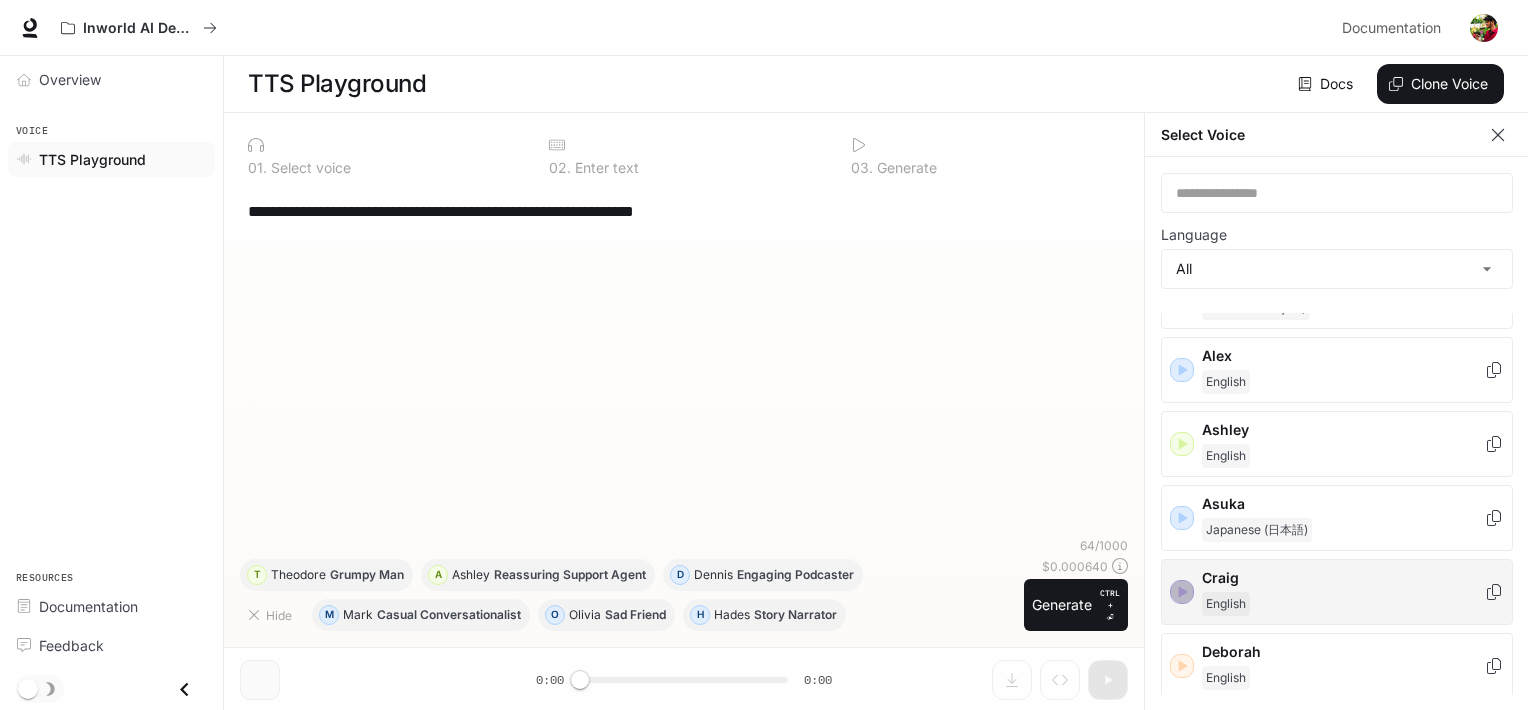click 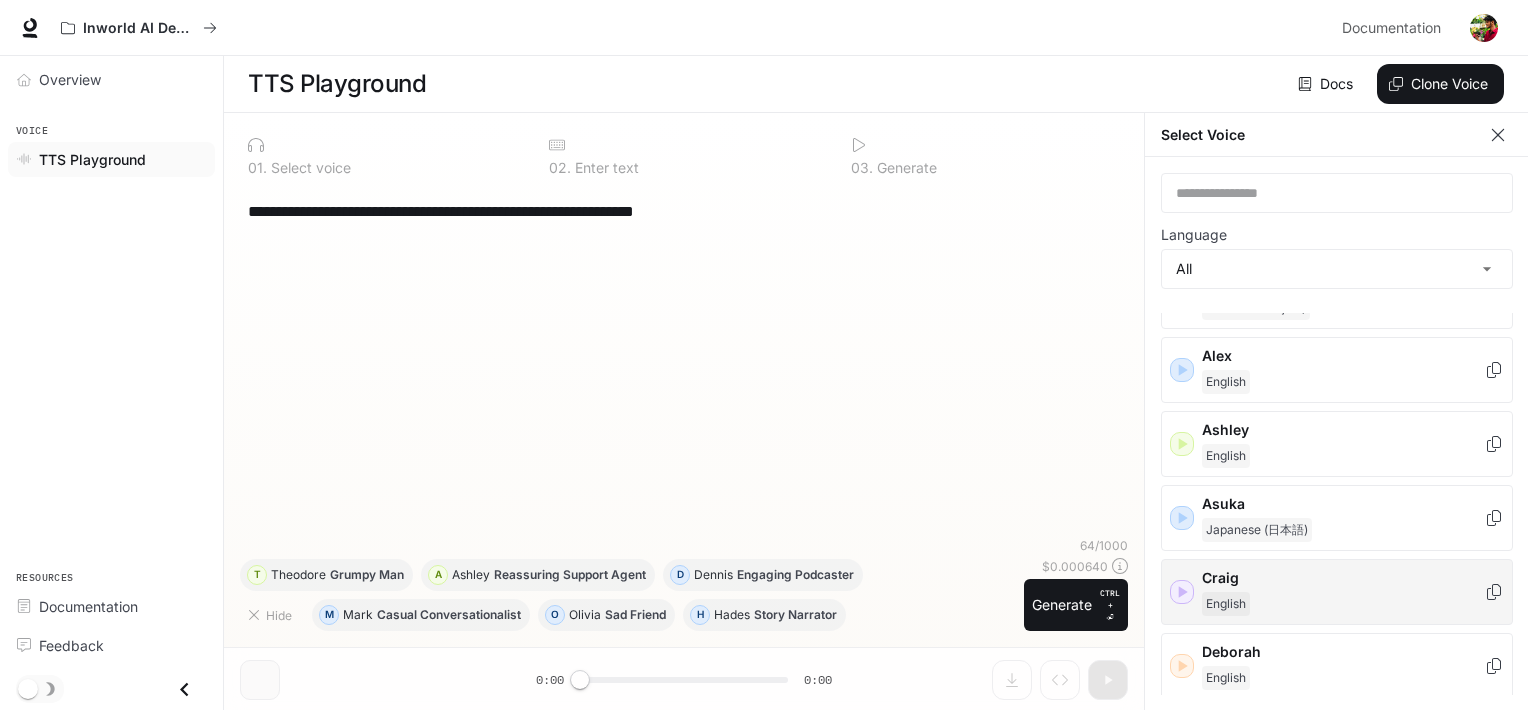click on "Craig" at bounding box center [1343, 578] 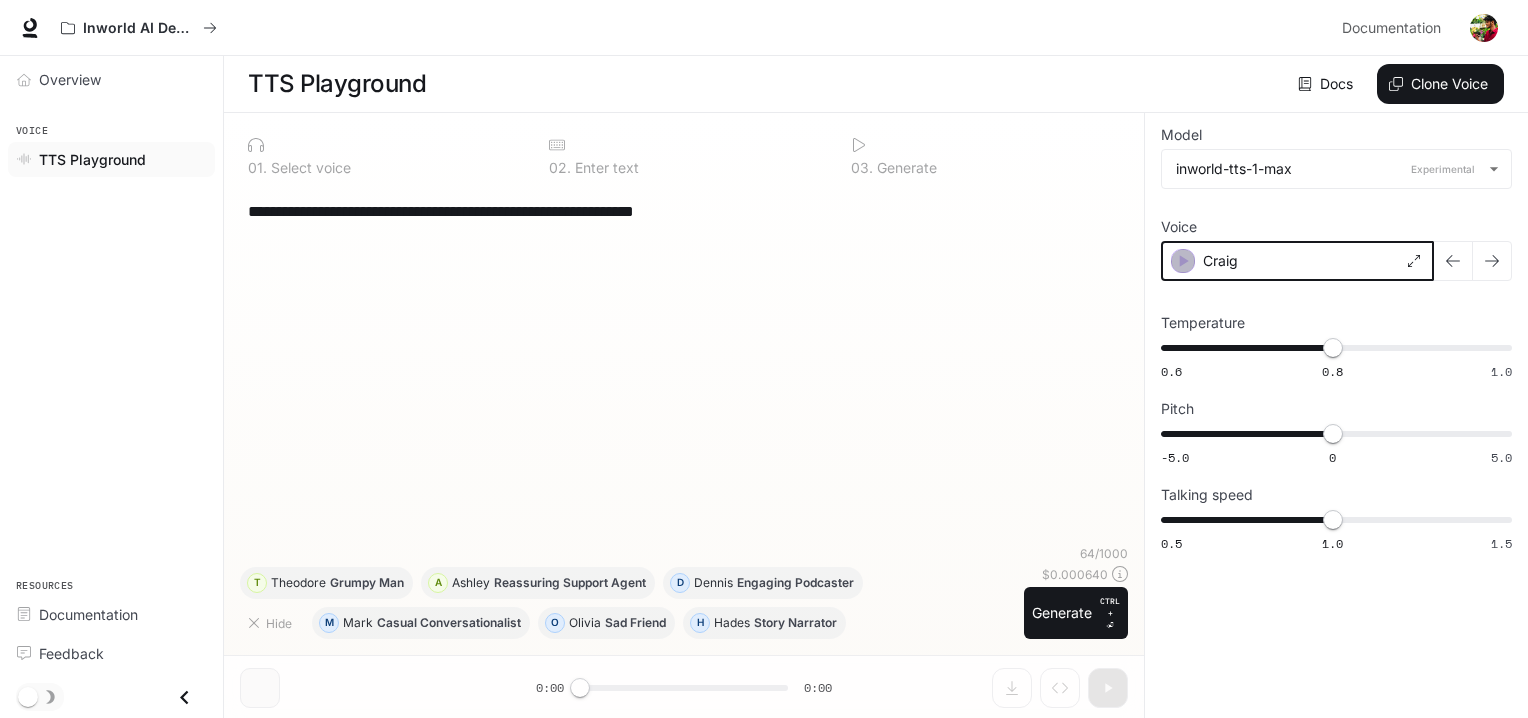 click 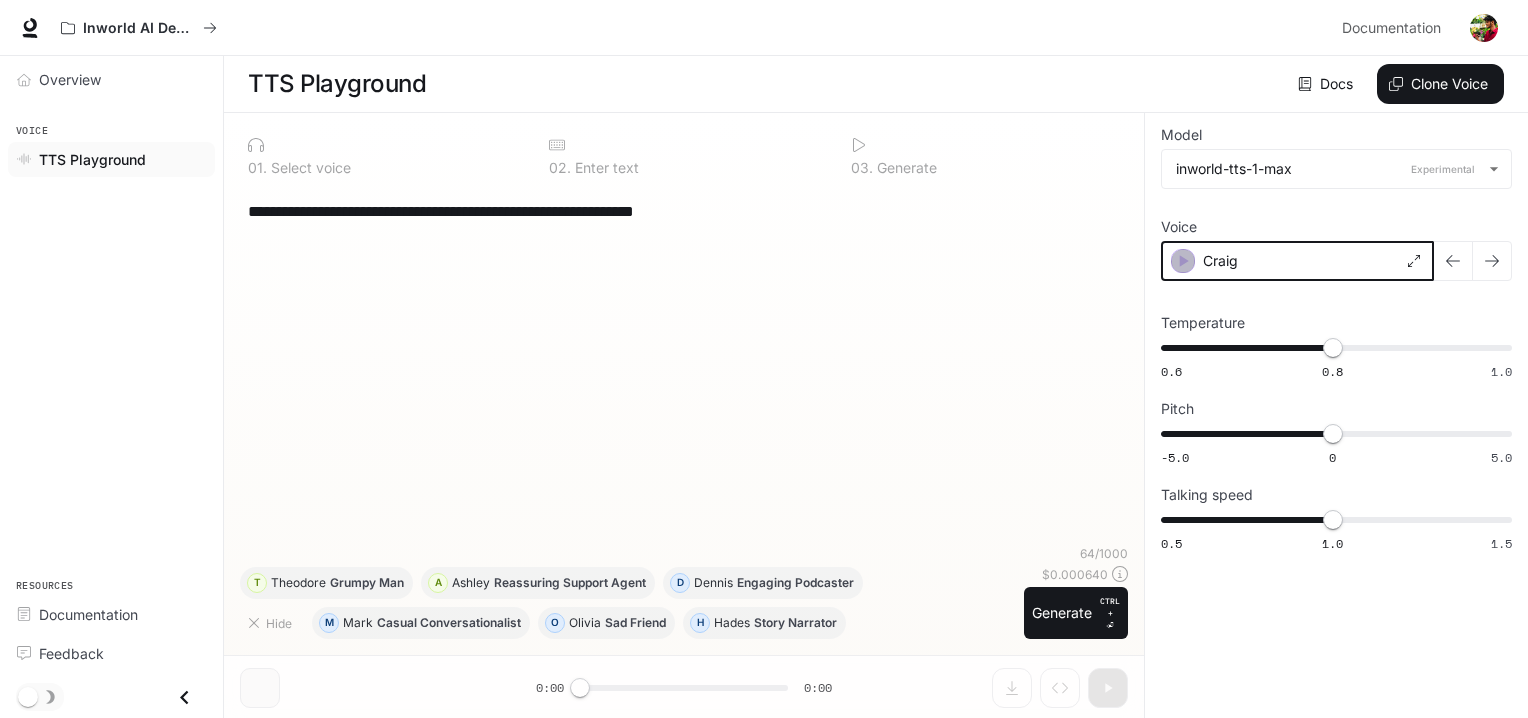 click 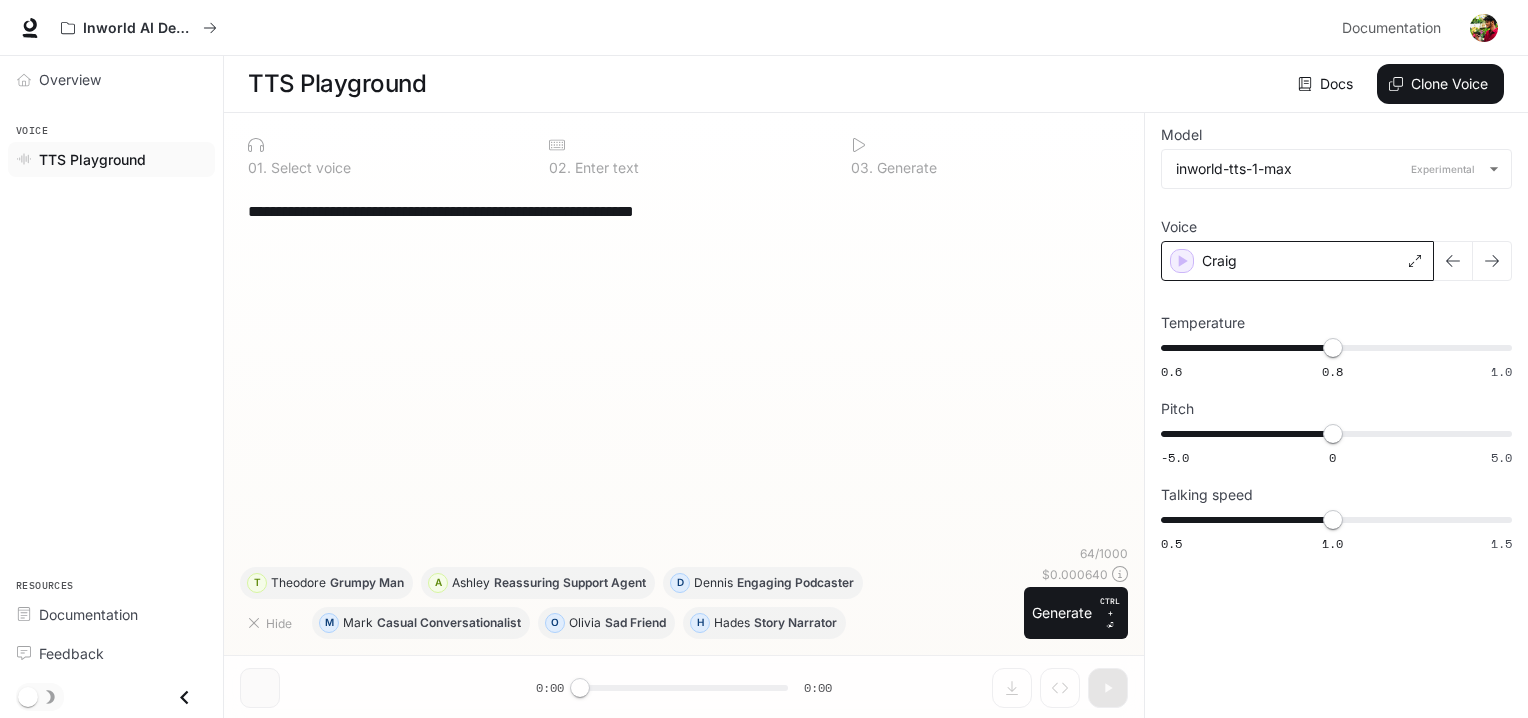 click on "Craig" at bounding box center [1297, 261] 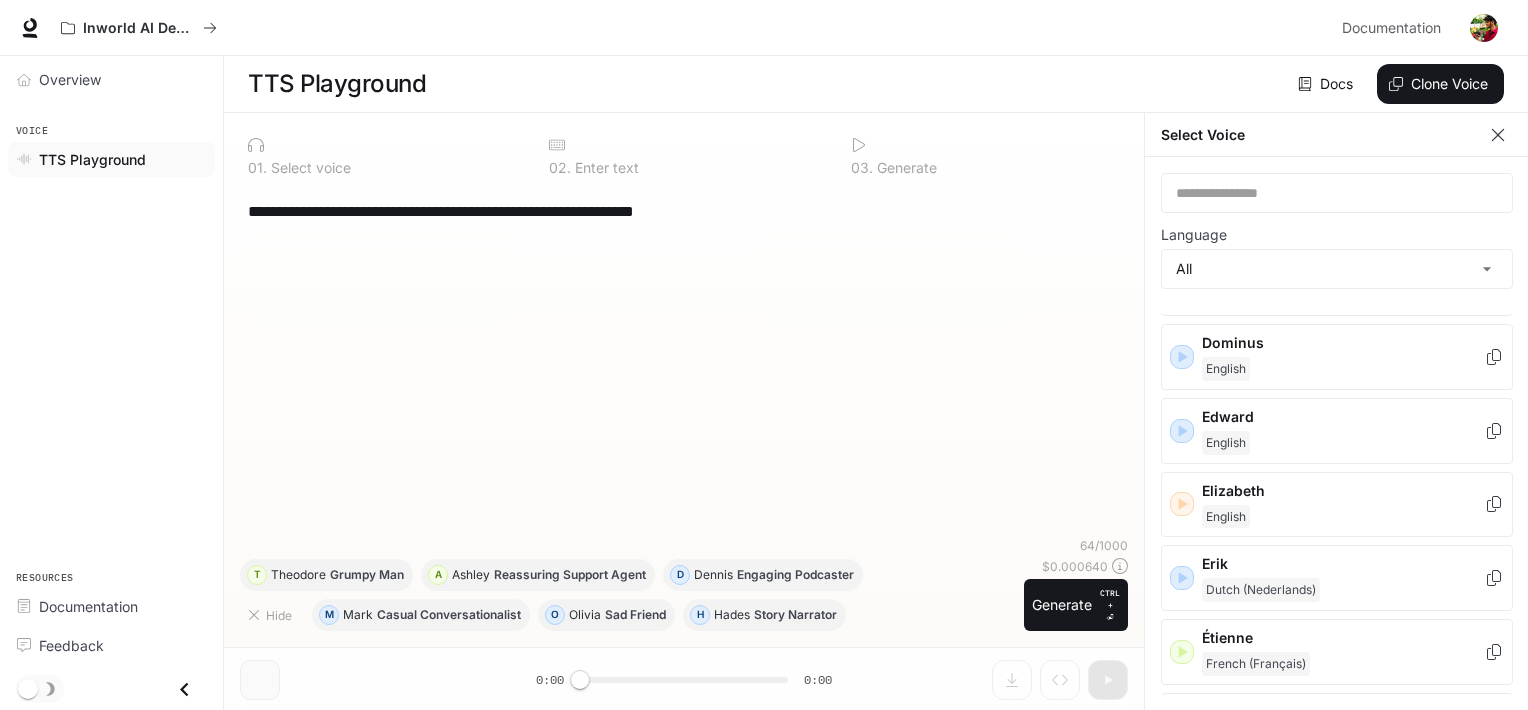 scroll, scrollTop: 626, scrollLeft: 0, axis: vertical 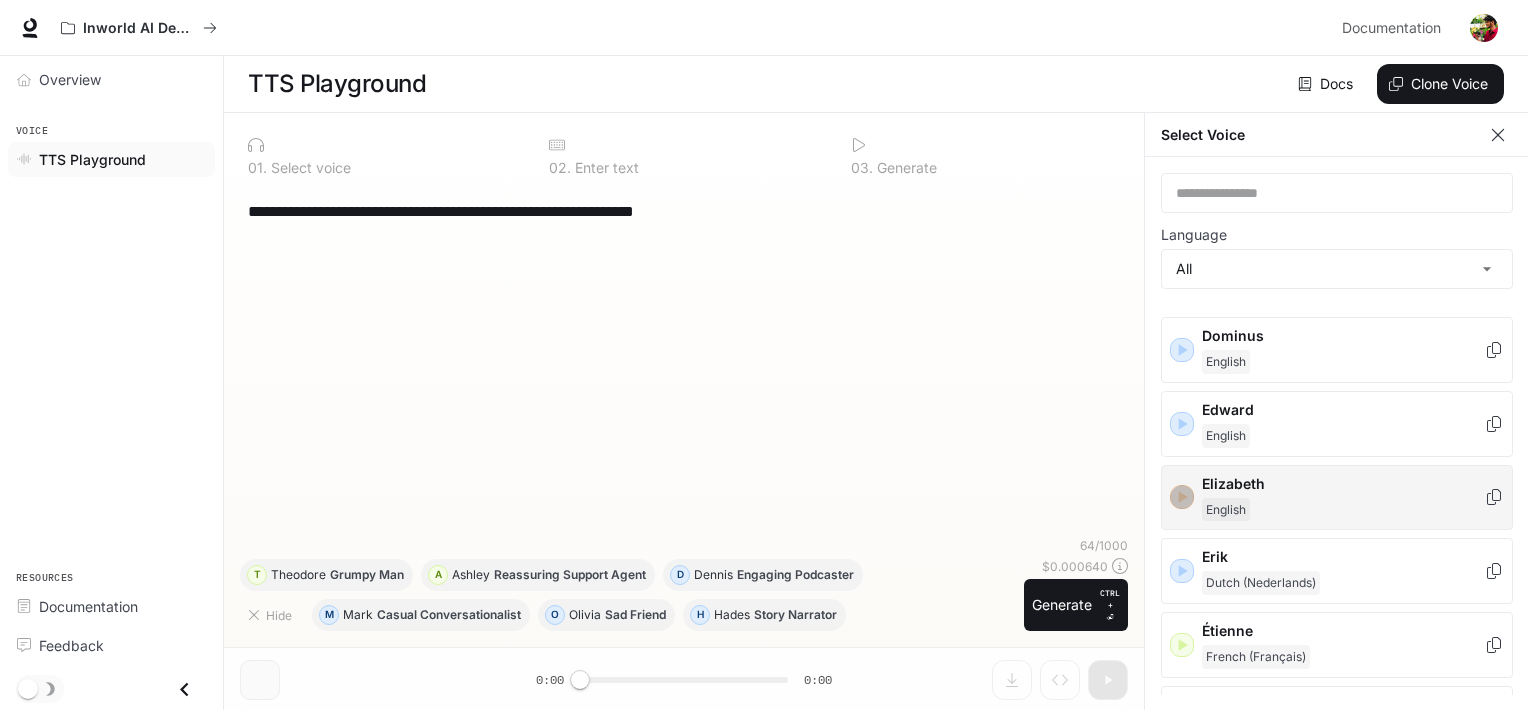 click 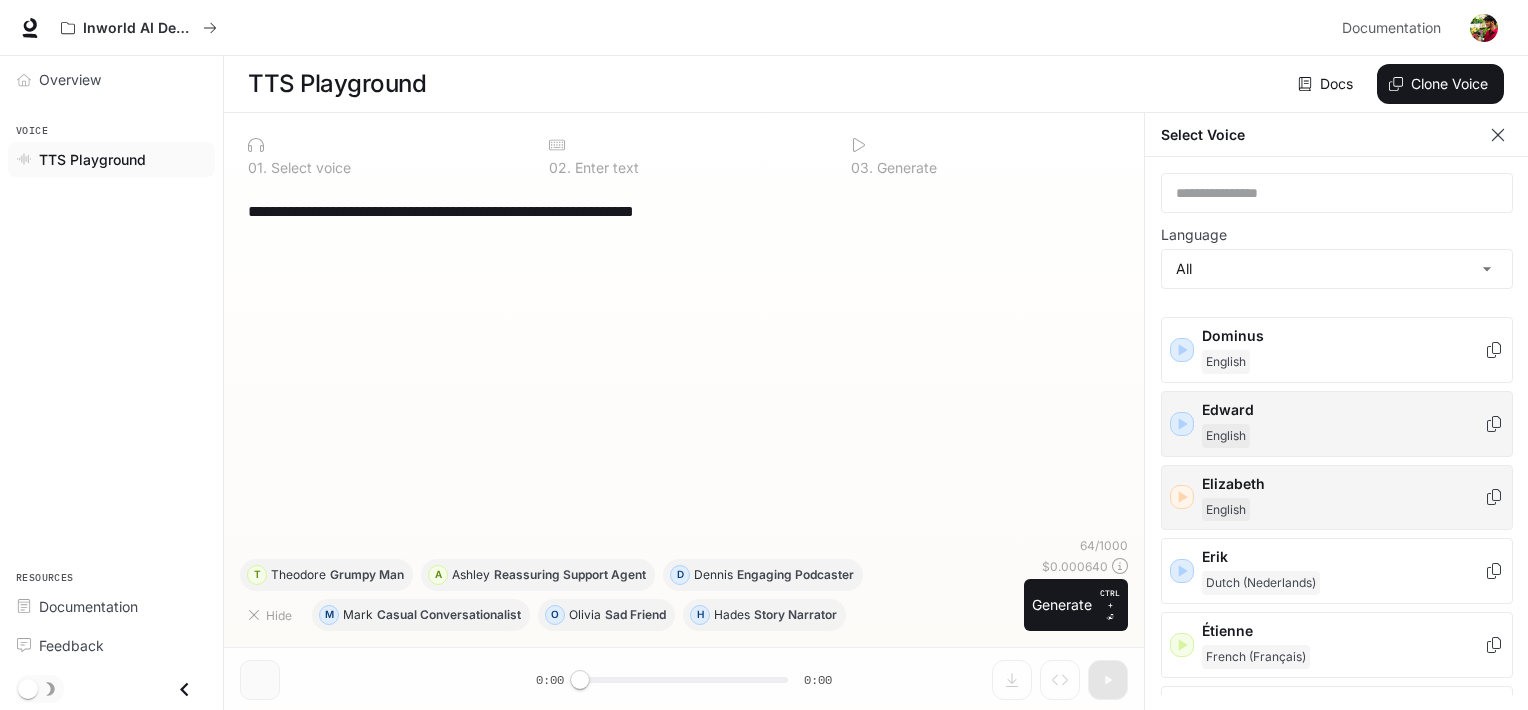 click on "[NAME] English" at bounding box center (1337, 424) 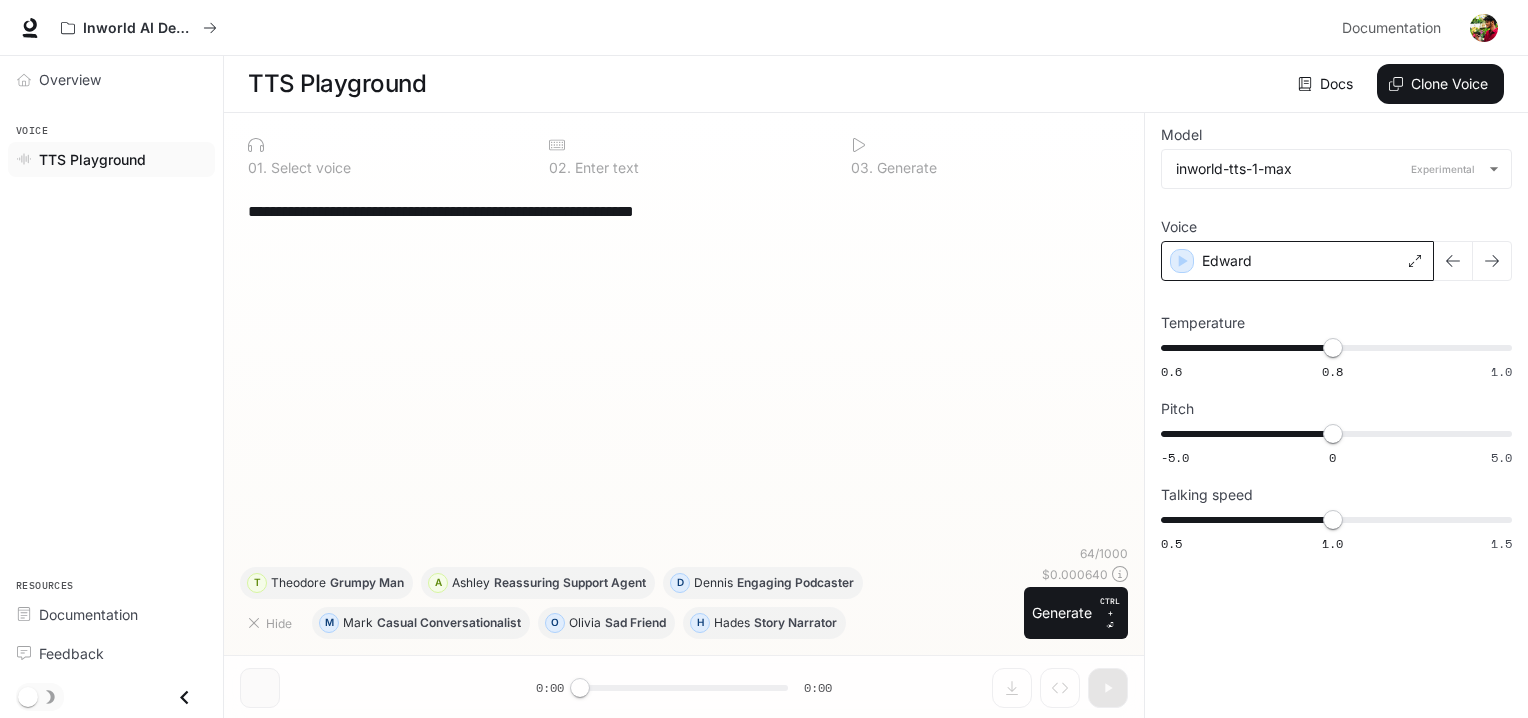 click on "Edward" at bounding box center (1297, 261) 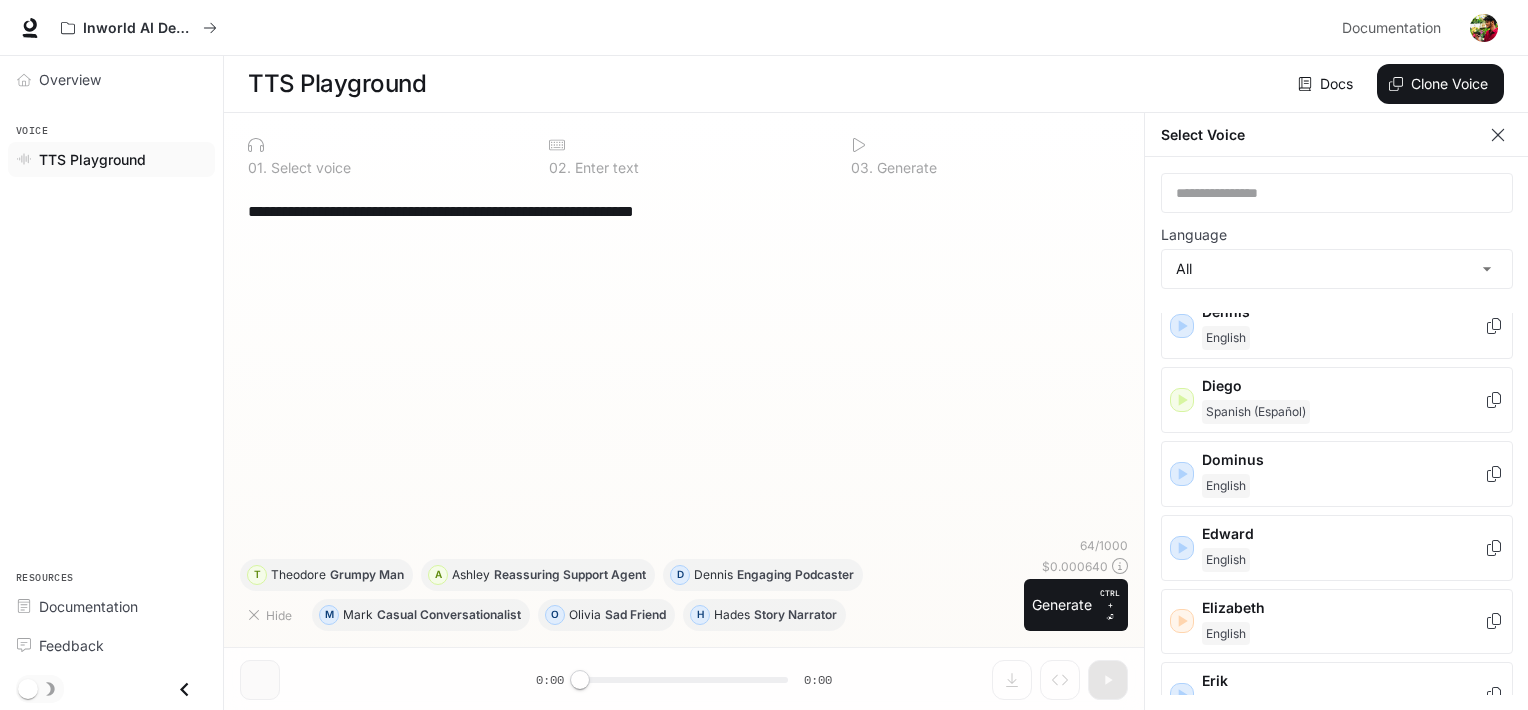 scroll, scrollTop: 500, scrollLeft: 0, axis: vertical 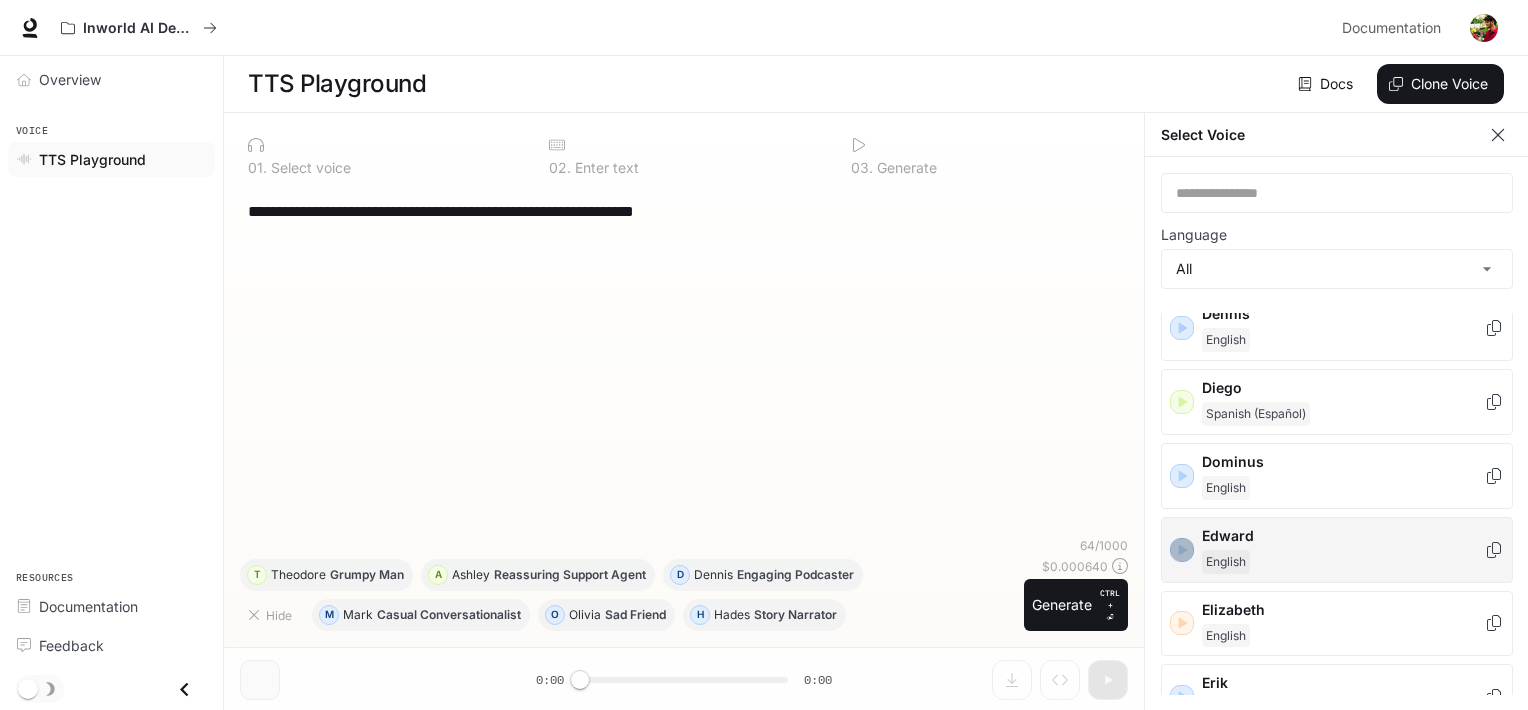 click 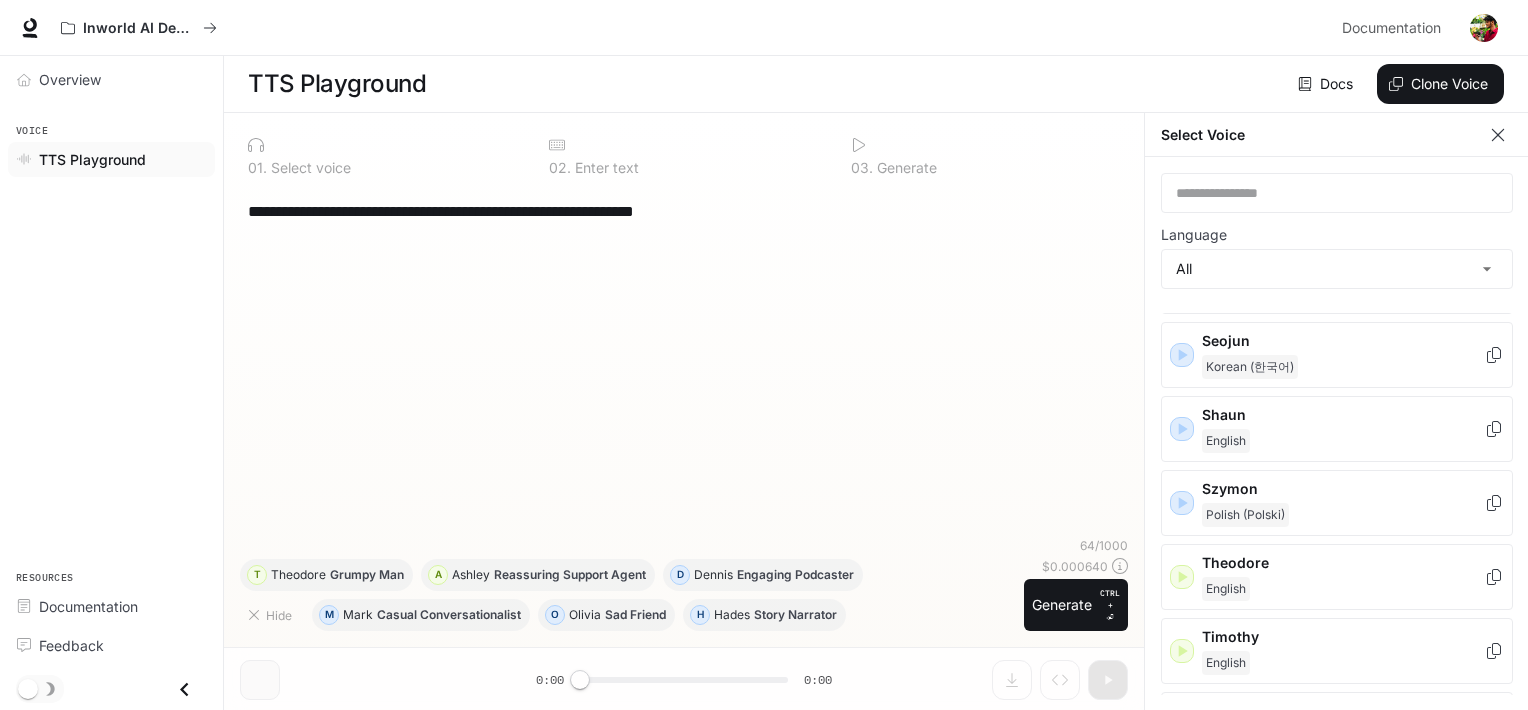 scroll, scrollTop: 2914, scrollLeft: 0, axis: vertical 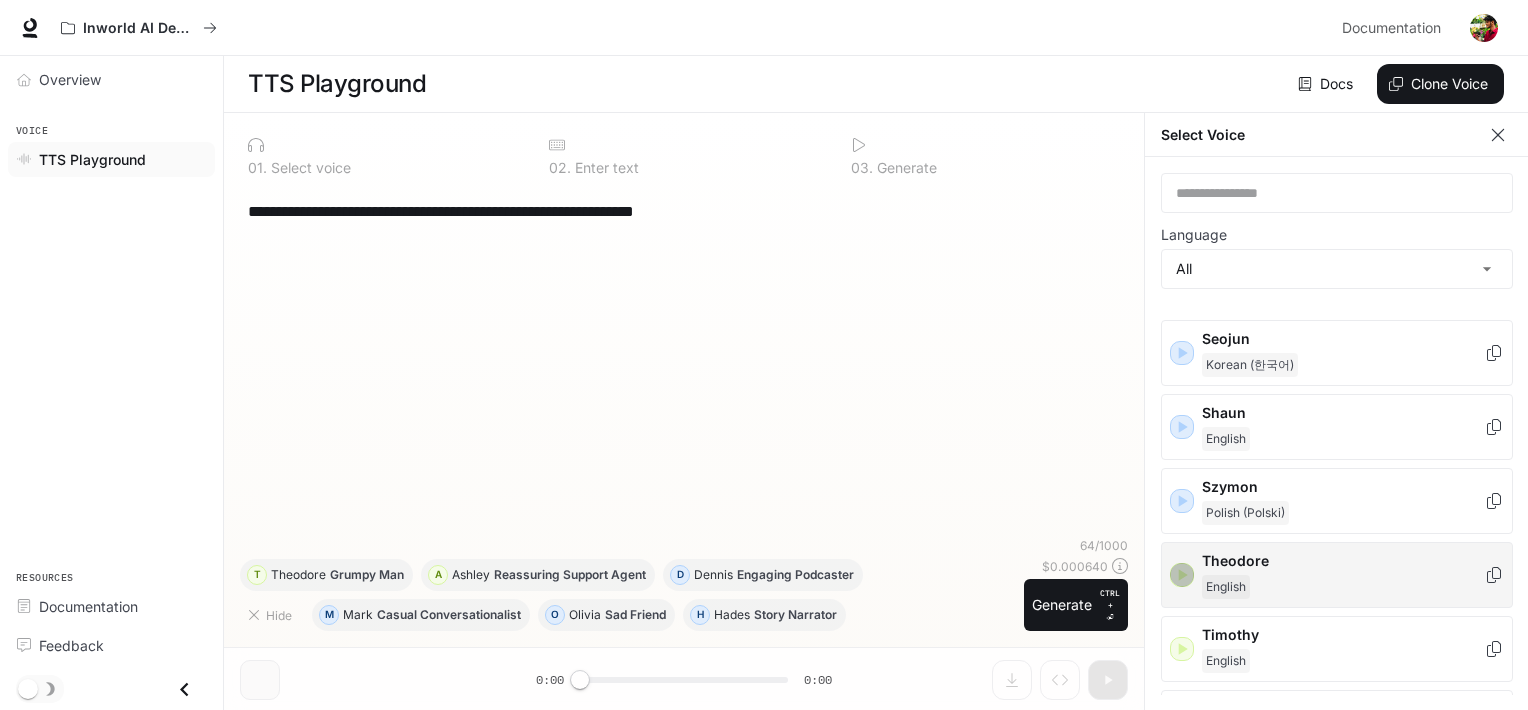 click 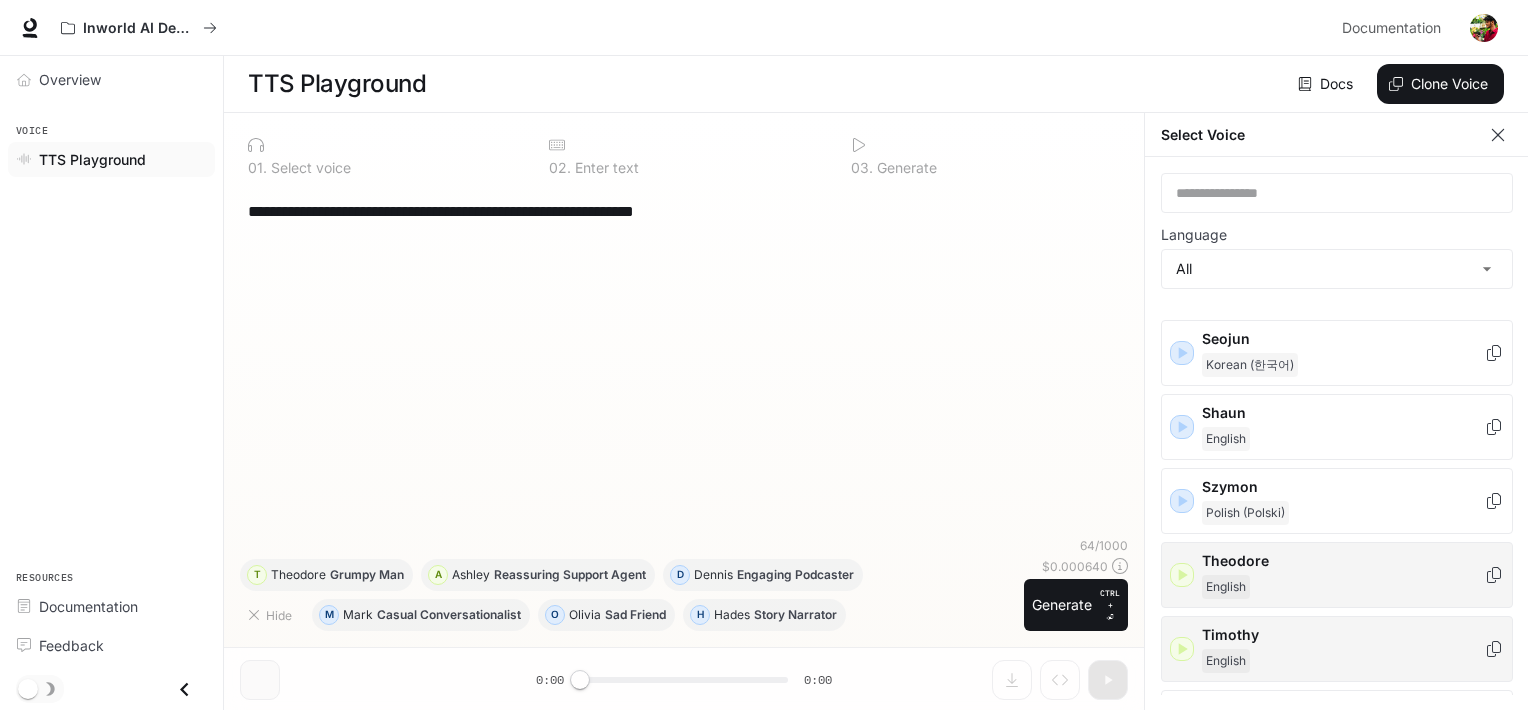 click 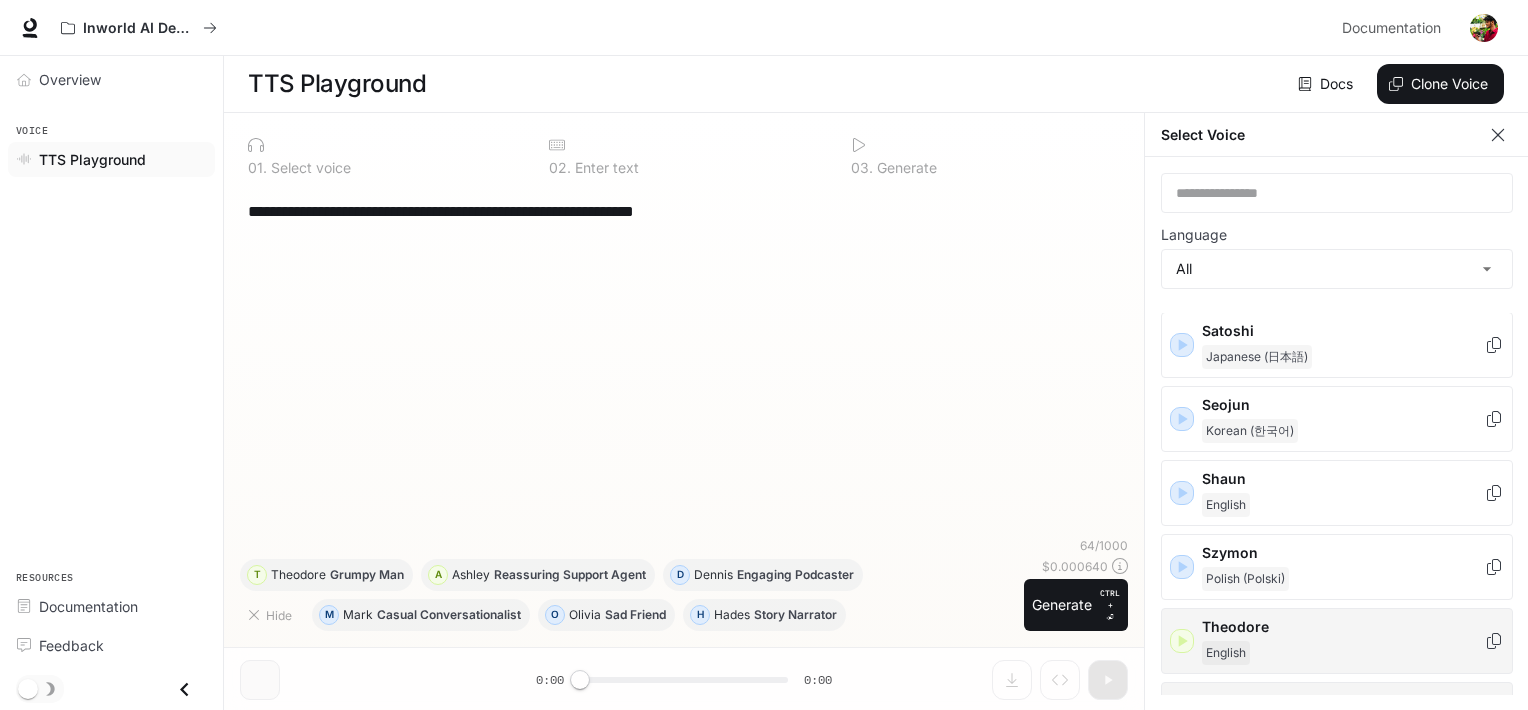 scroll, scrollTop: 2848, scrollLeft: 0, axis: vertical 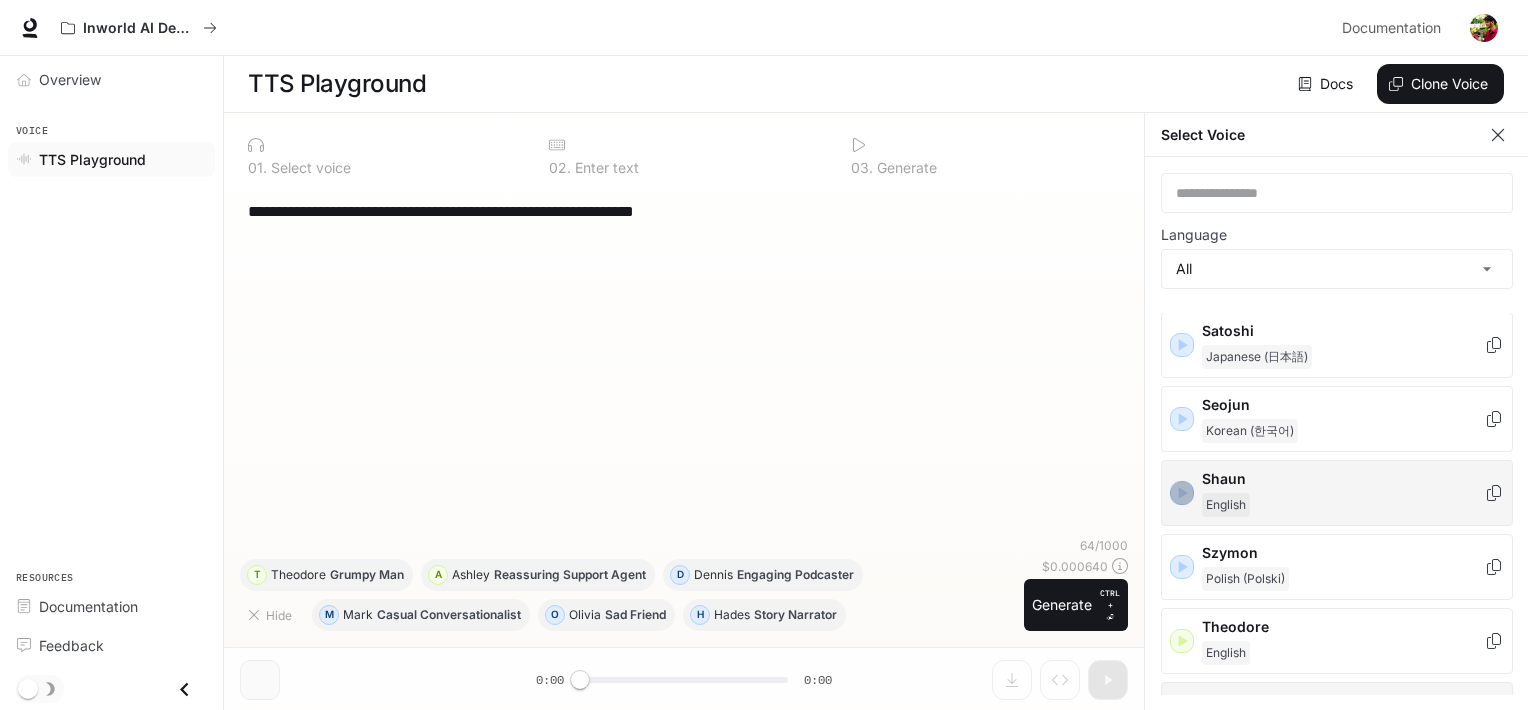 click 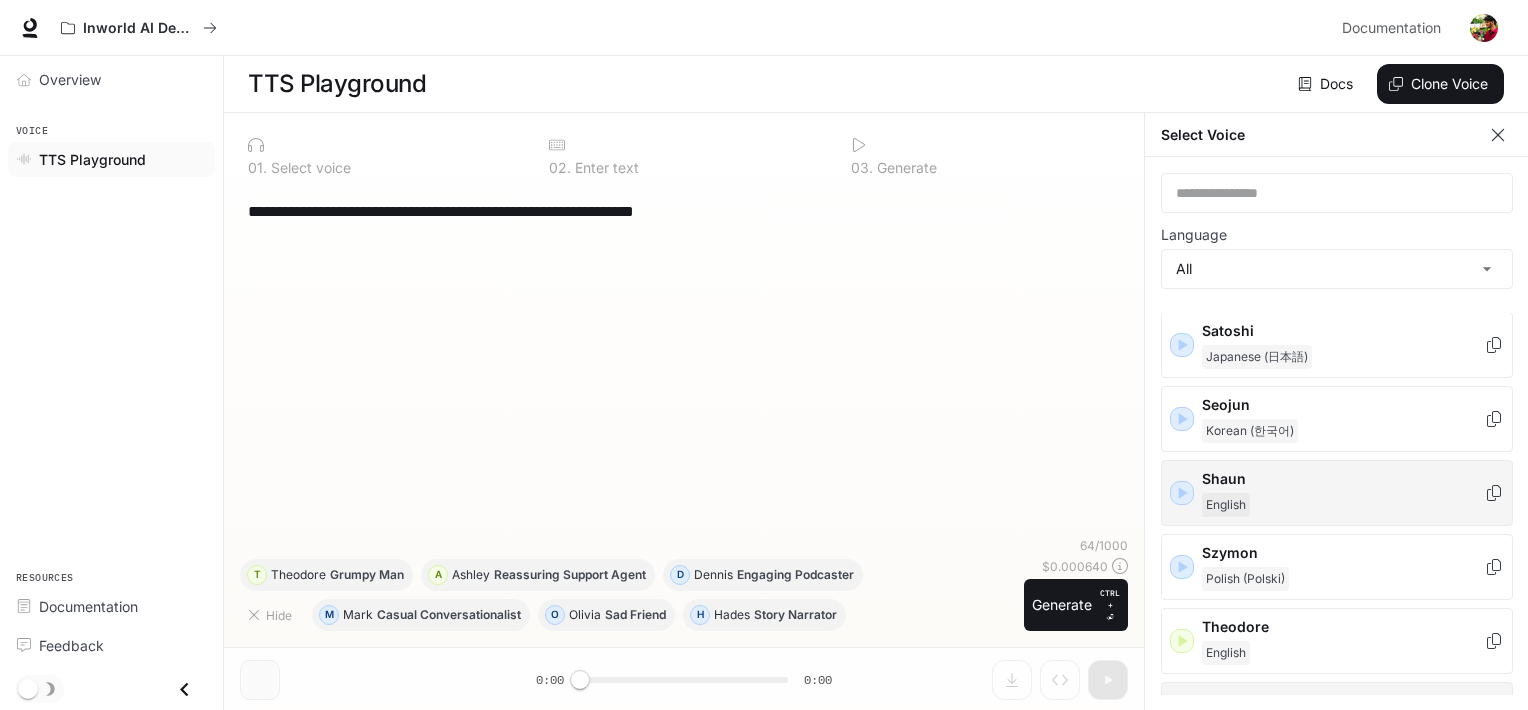 click on "English" at bounding box center (1343, 505) 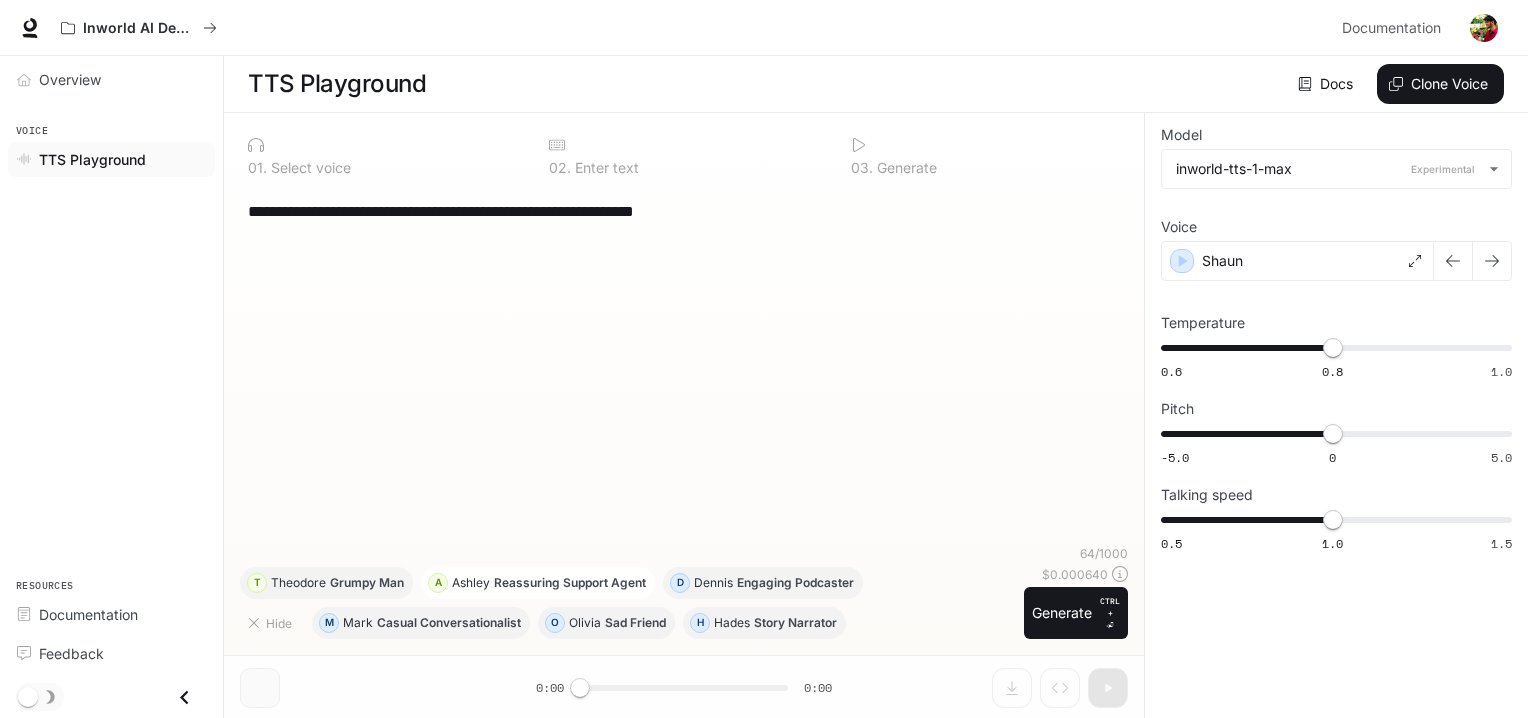 click on "Reassuring Support Agent" at bounding box center (570, 583) 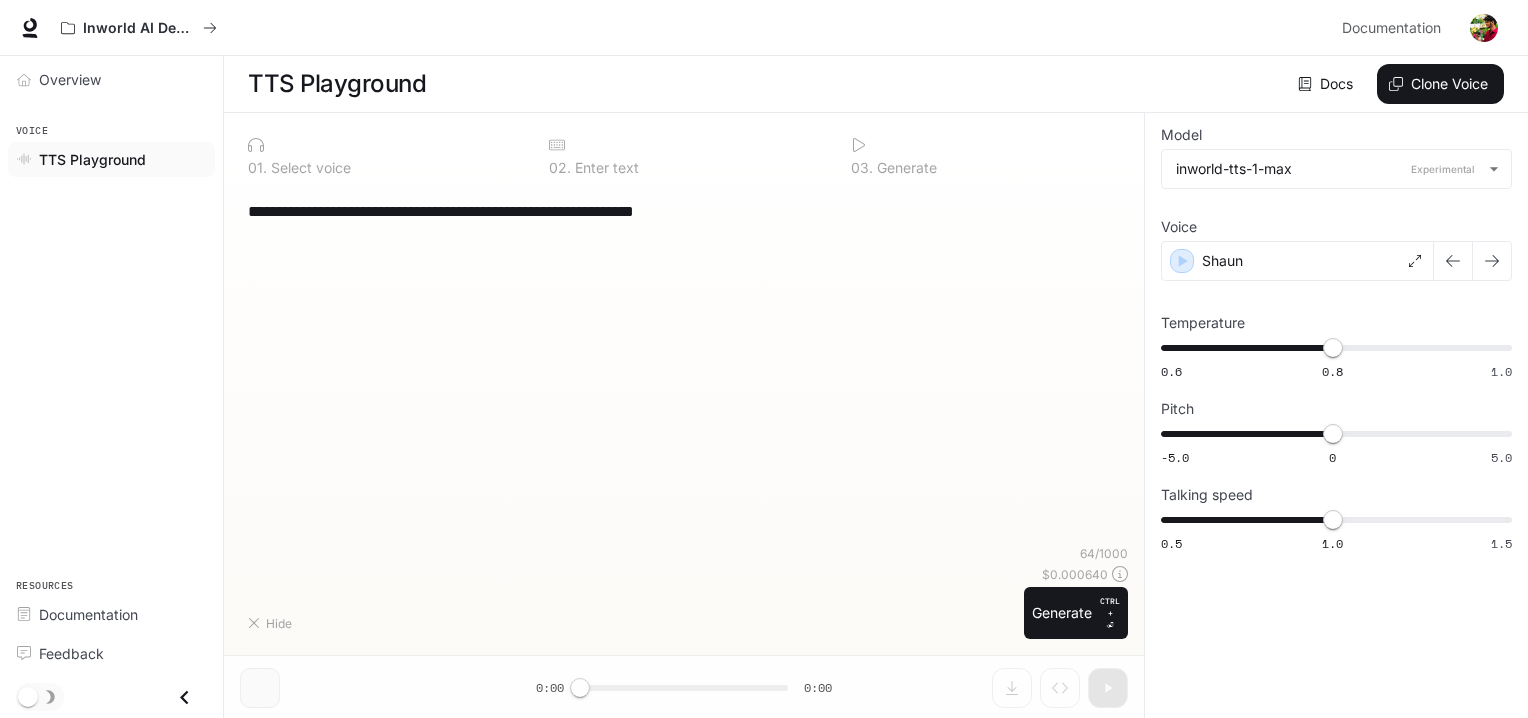 type on "**********" 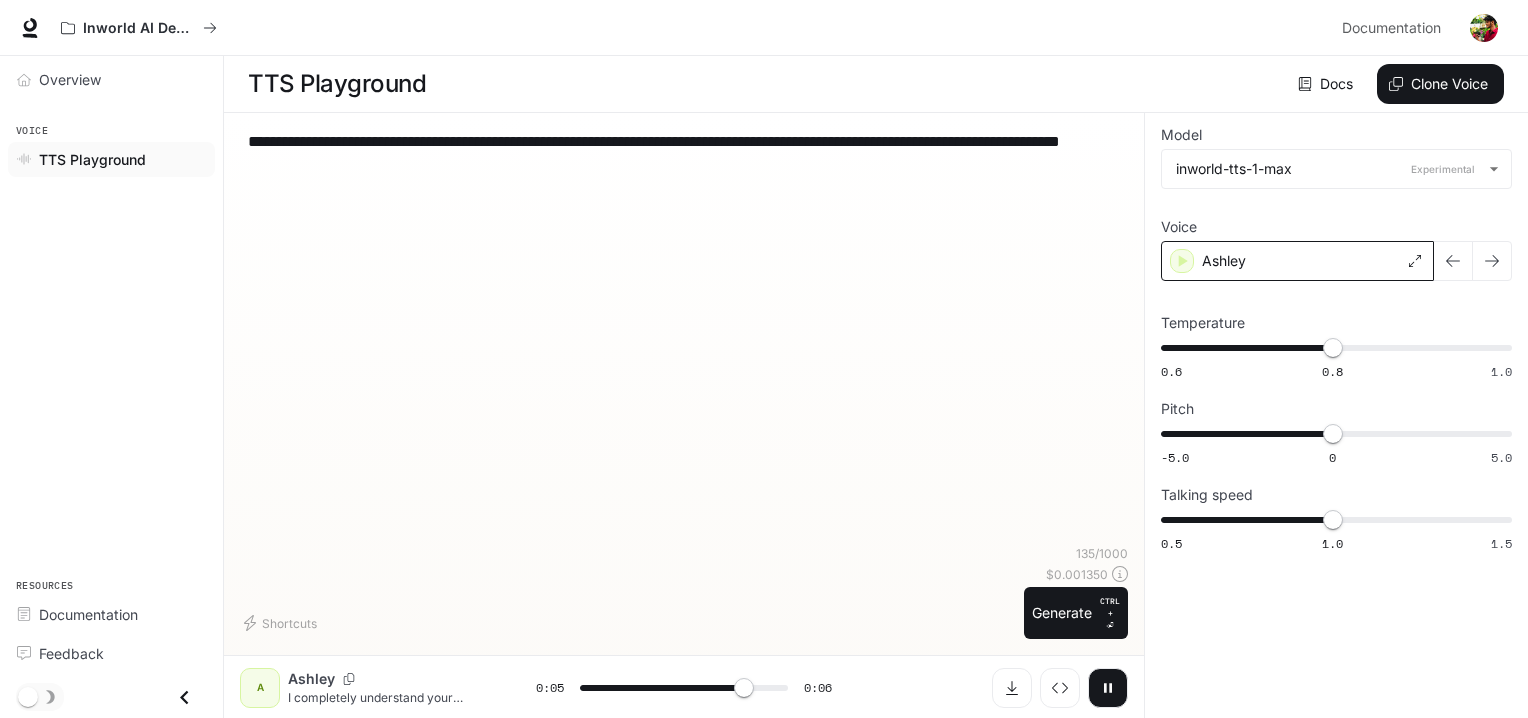 click on "Ashley" at bounding box center (1297, 261) 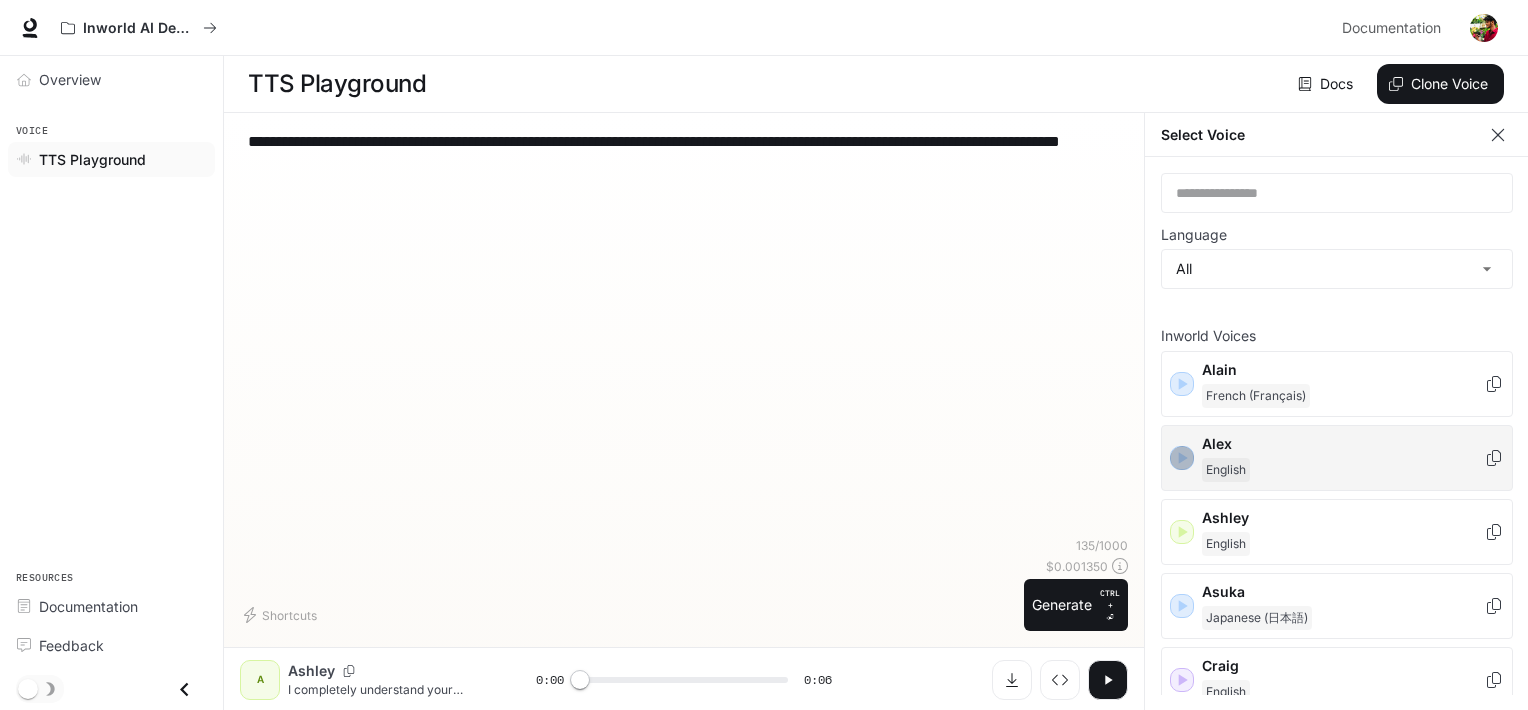 click 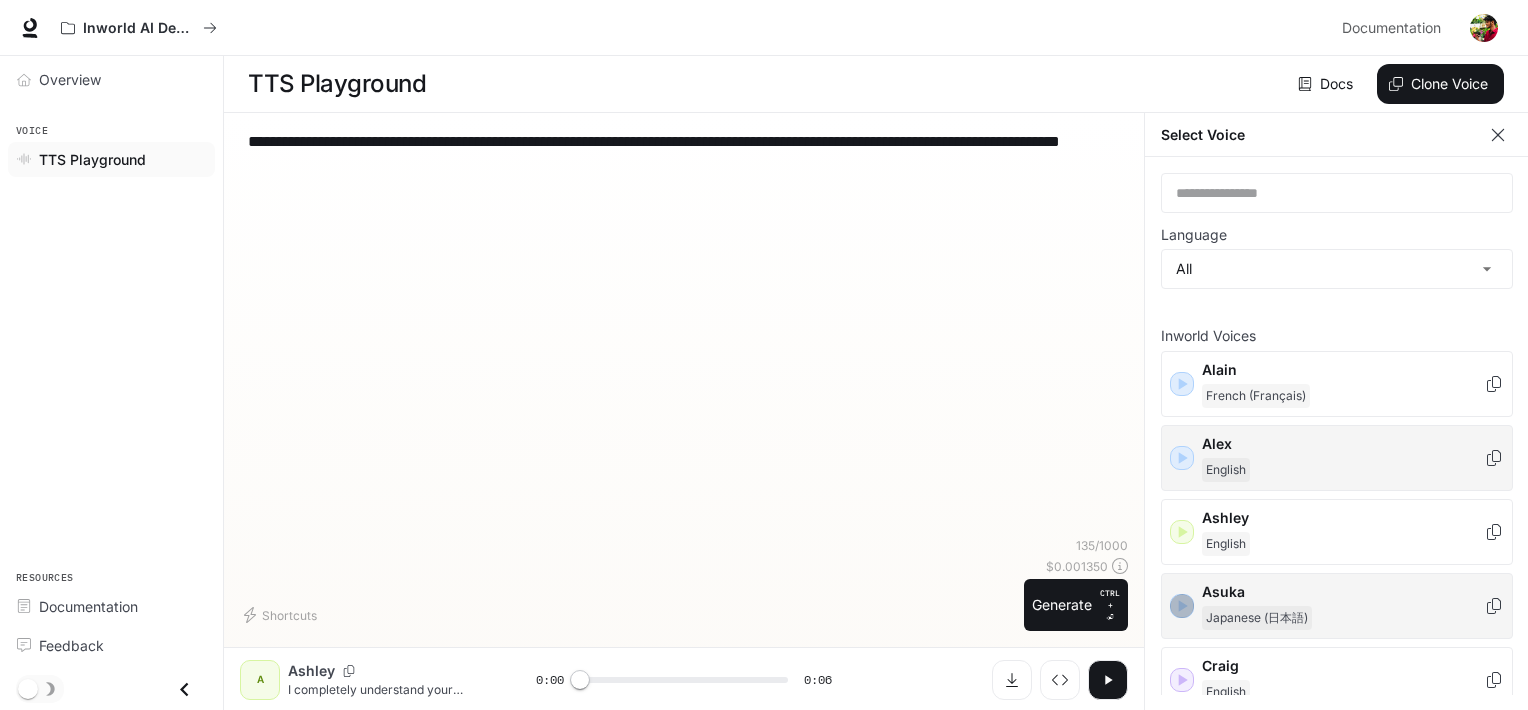 click 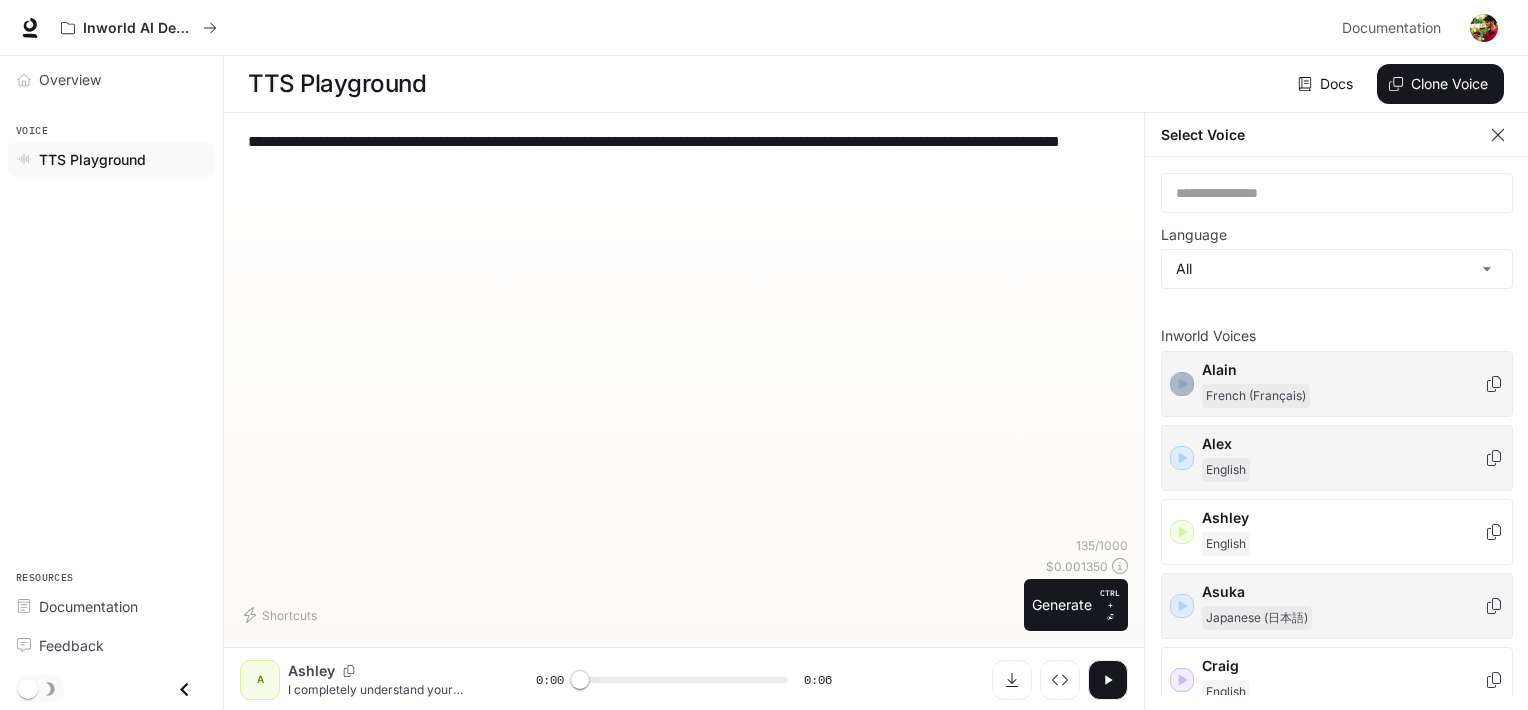 click 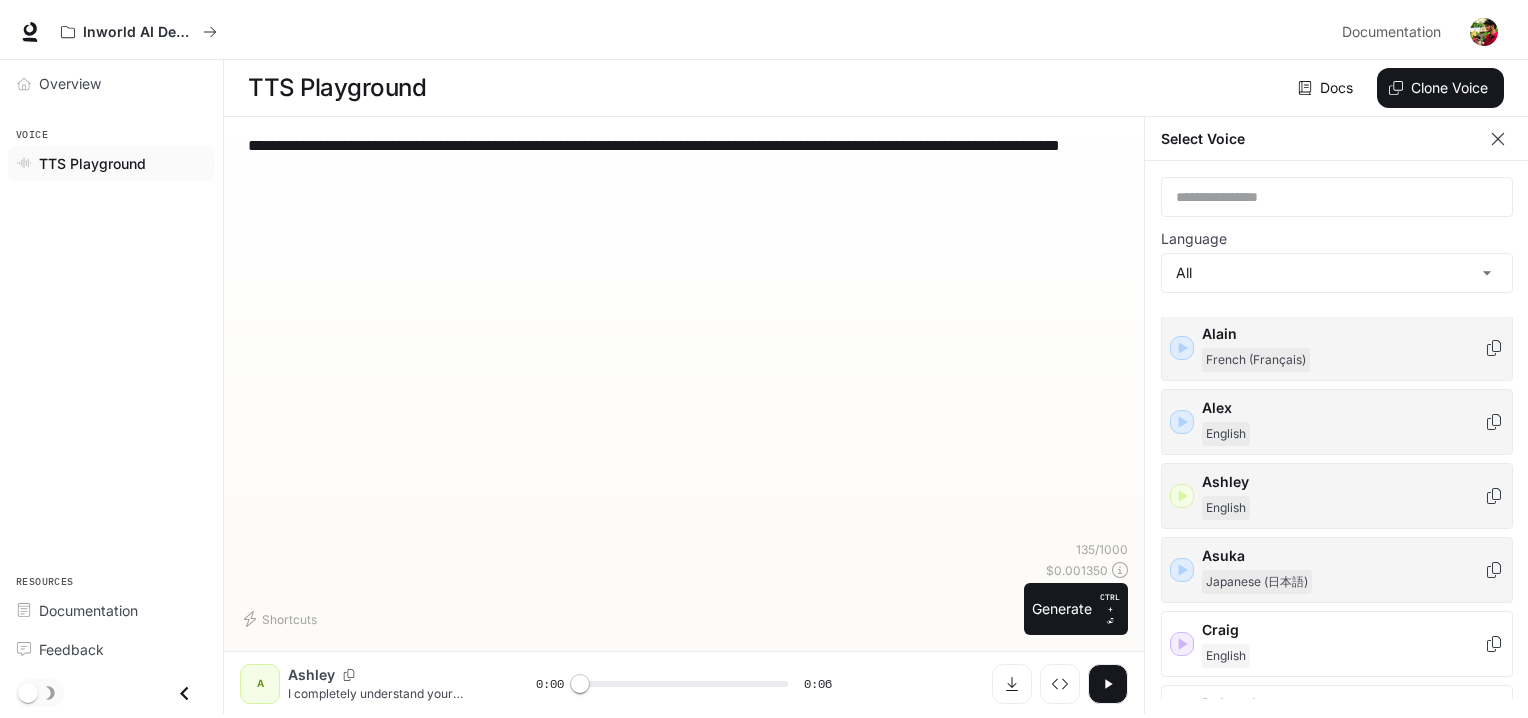 scroll, scrollTop: 0, scrollLeft: 0, axis: both 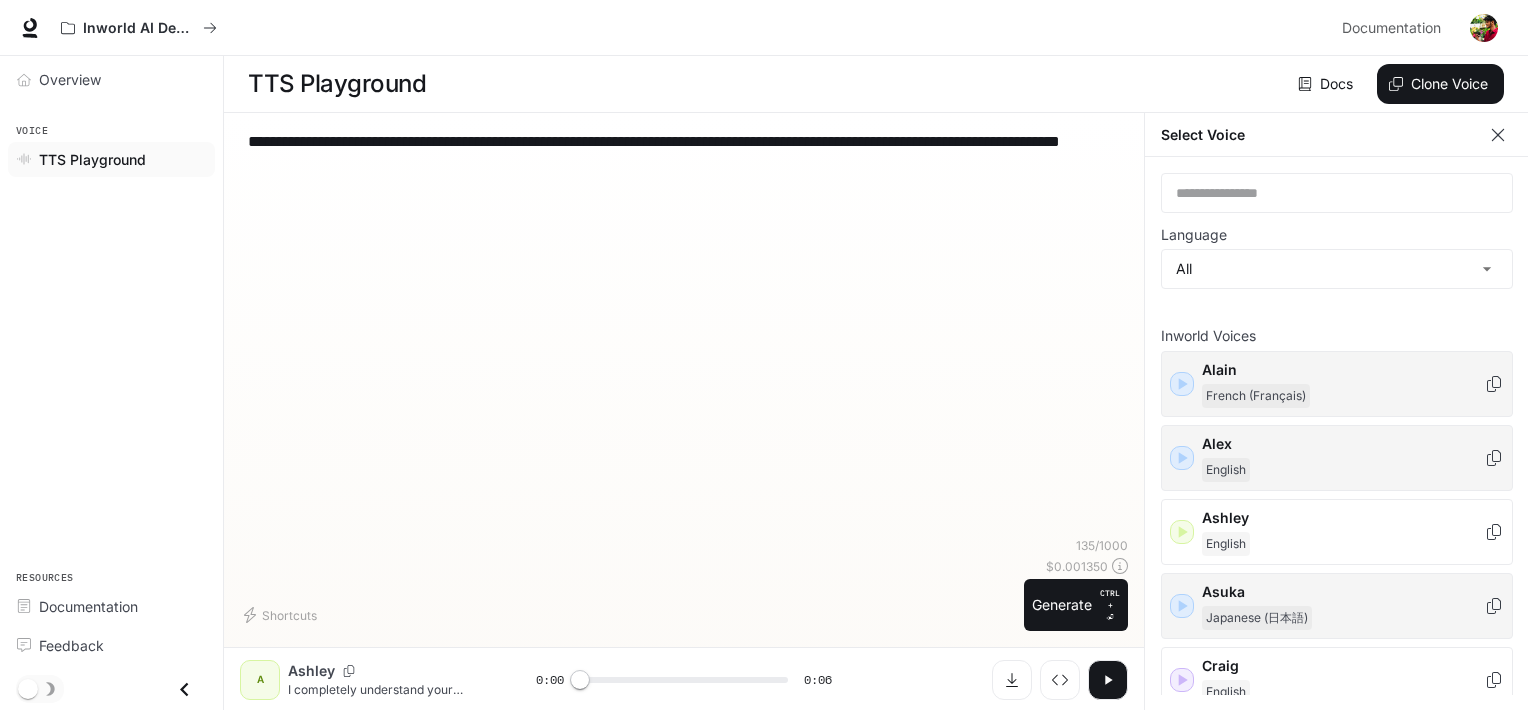 click on "[NAME] French (Français)" at bounding box center (1343, 384) 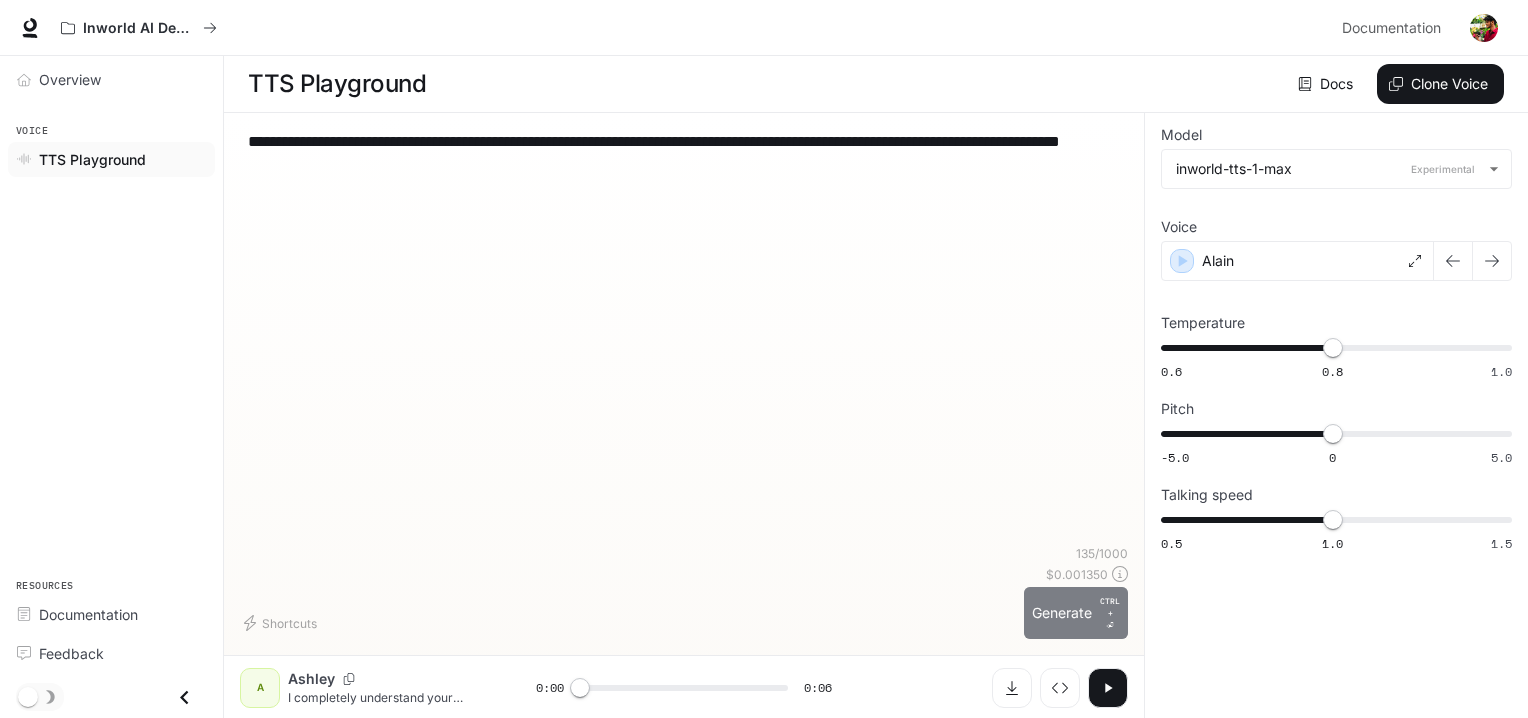 click on "Generate CTRL +  ⏎" at bounding box center (1076, 613) 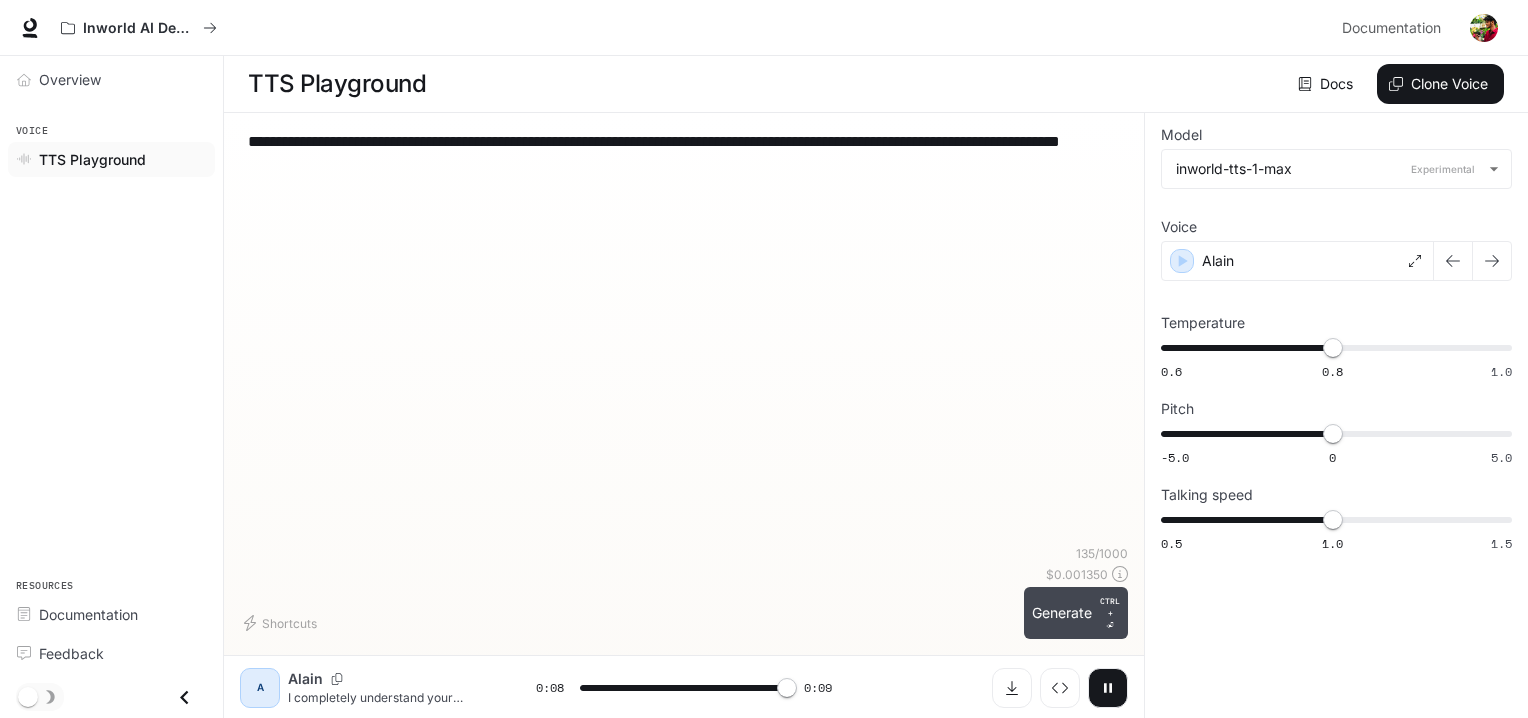 type on "*" 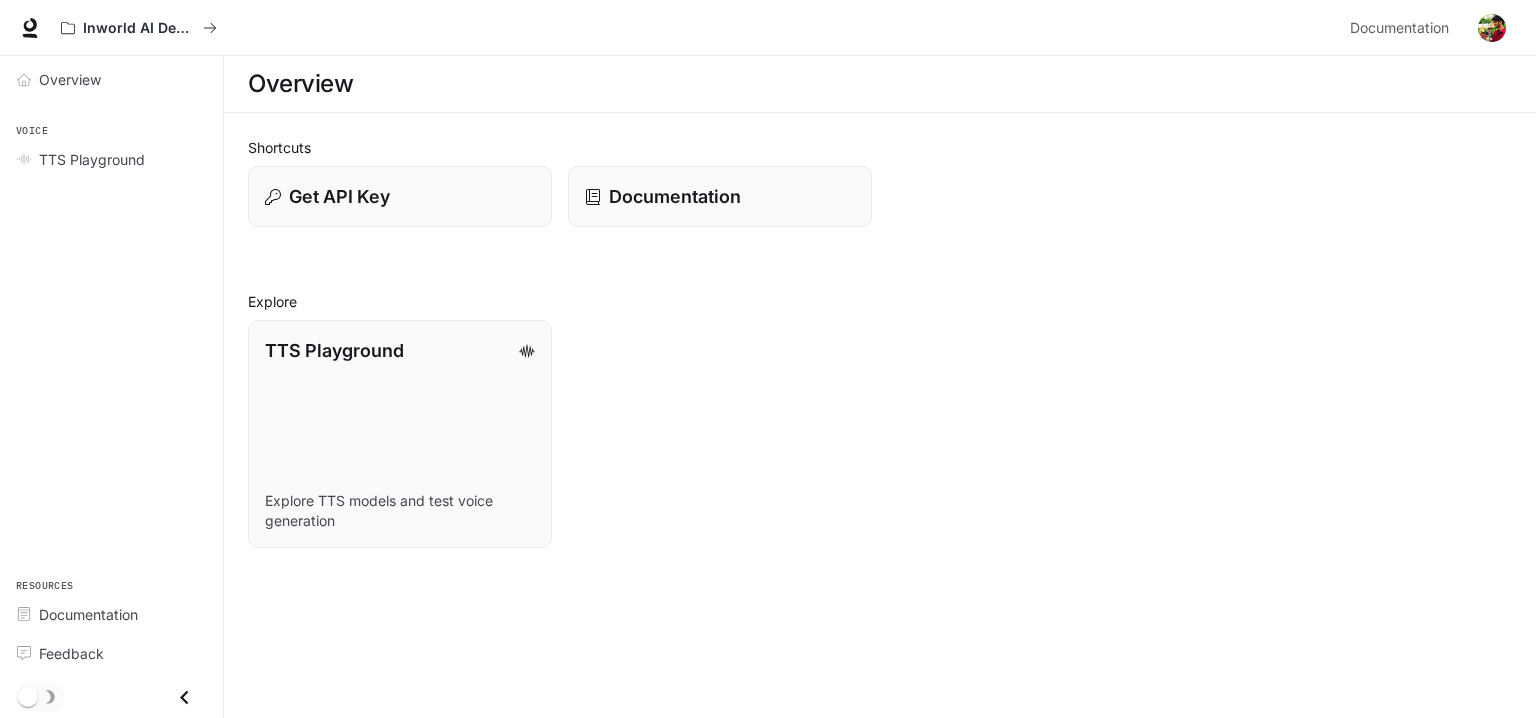 scroll, scrollTop: 0, scrollLeft: 0, axis: both 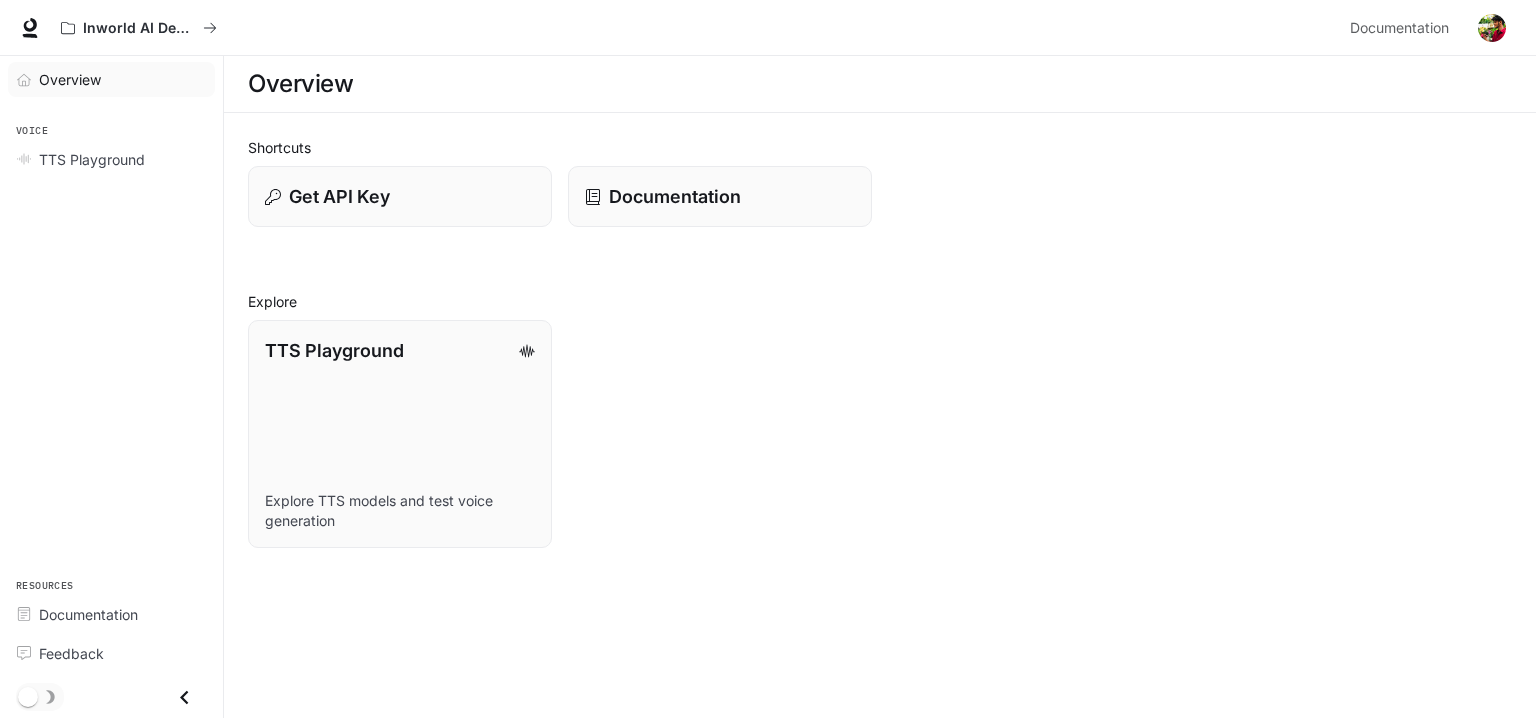 click on "Overview" at bounding box center [122, 79] 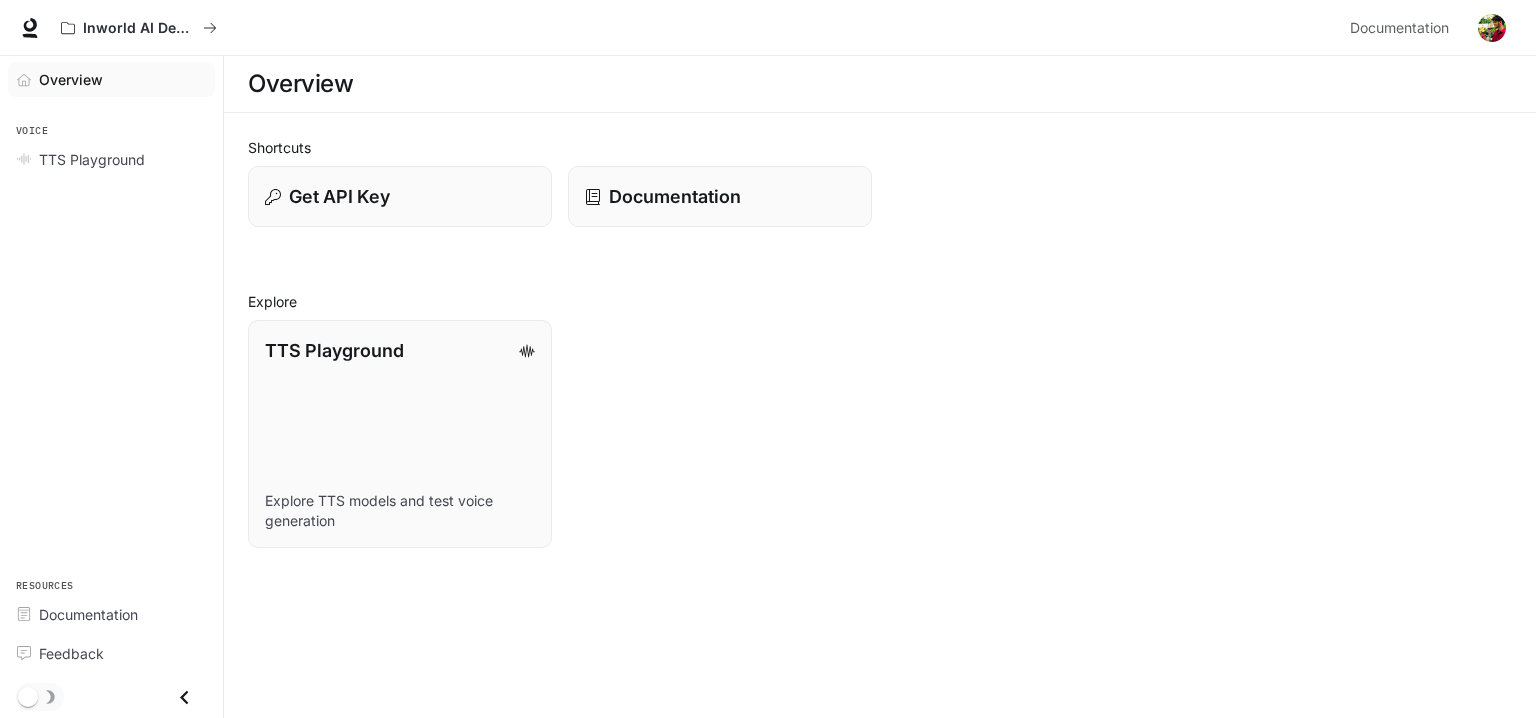 click on "Overview" at bounding box center (122, 79) 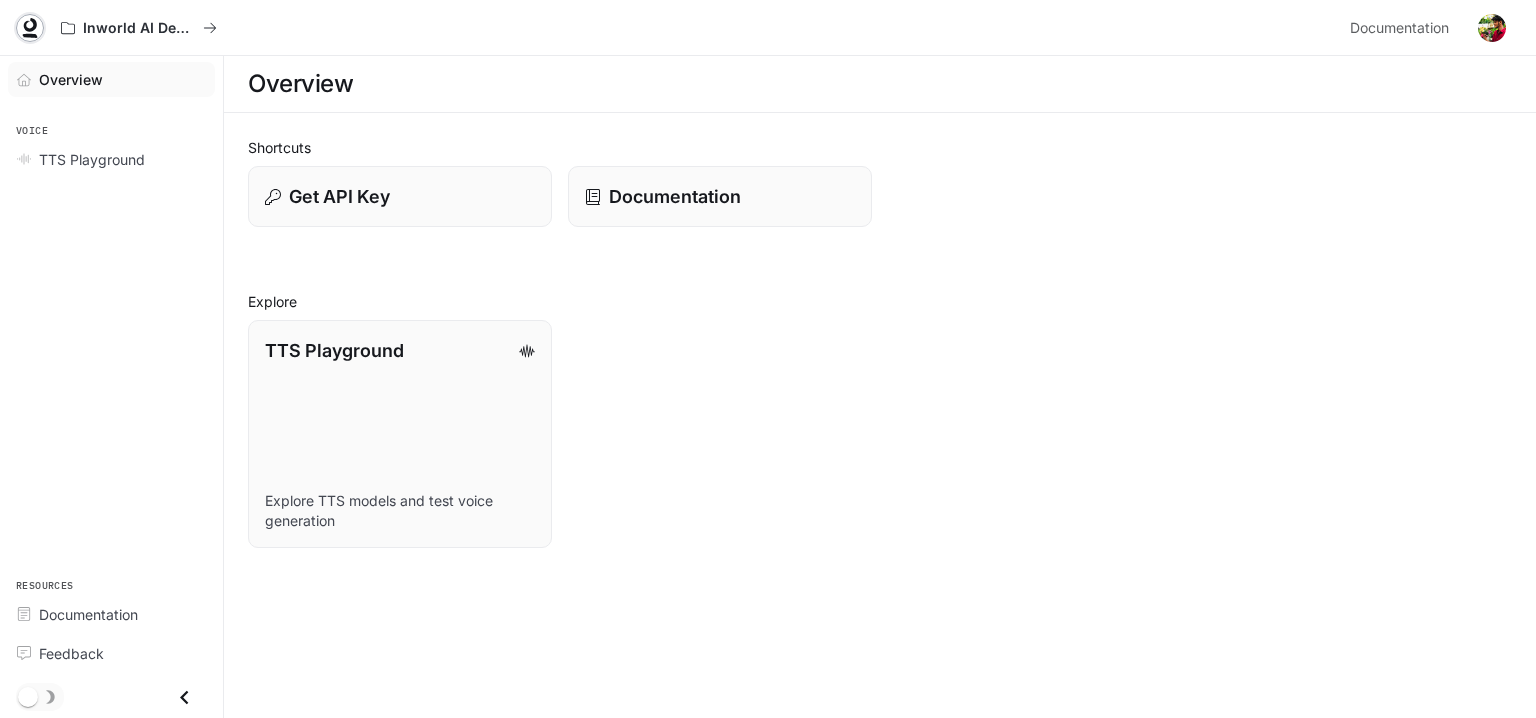 click 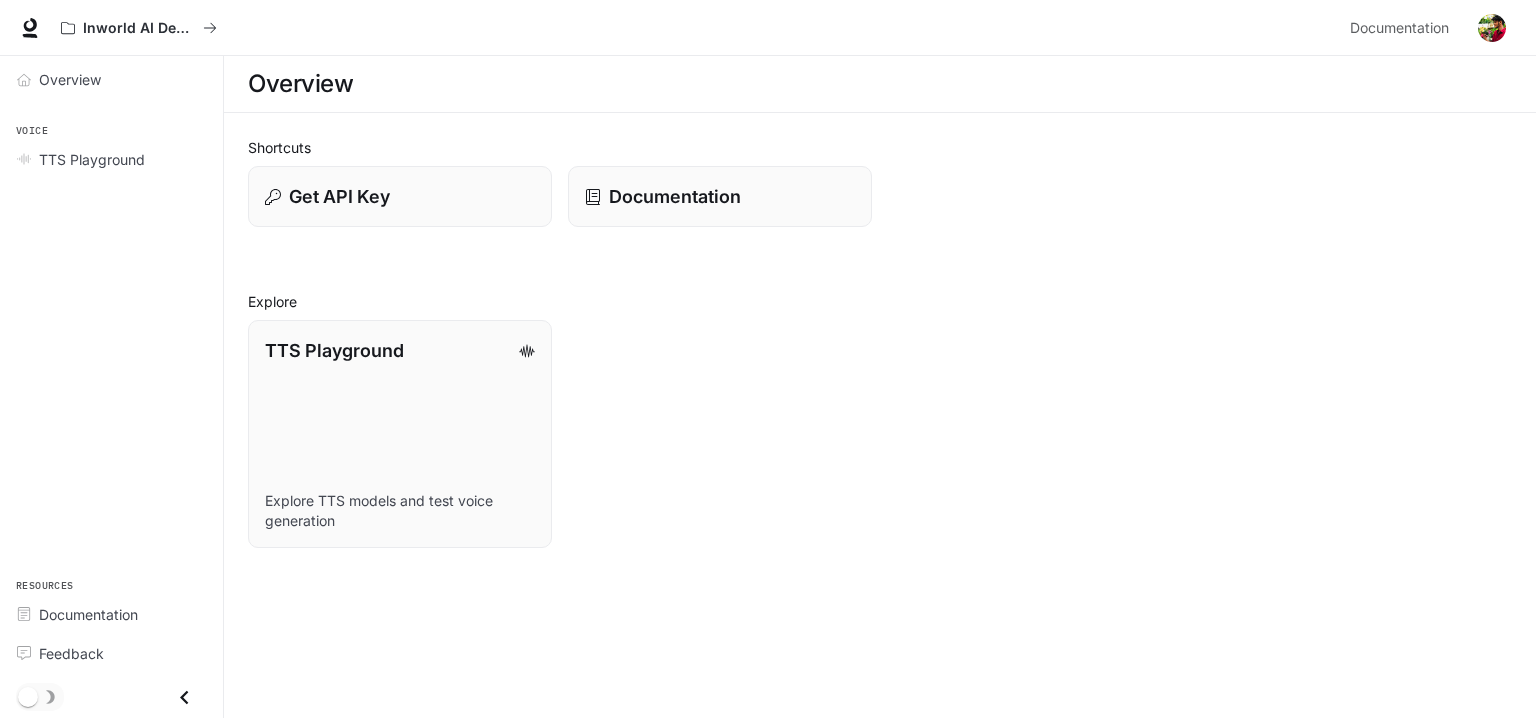 scroll, scrollTop: 0, scrollLeft: 0, axis: both 